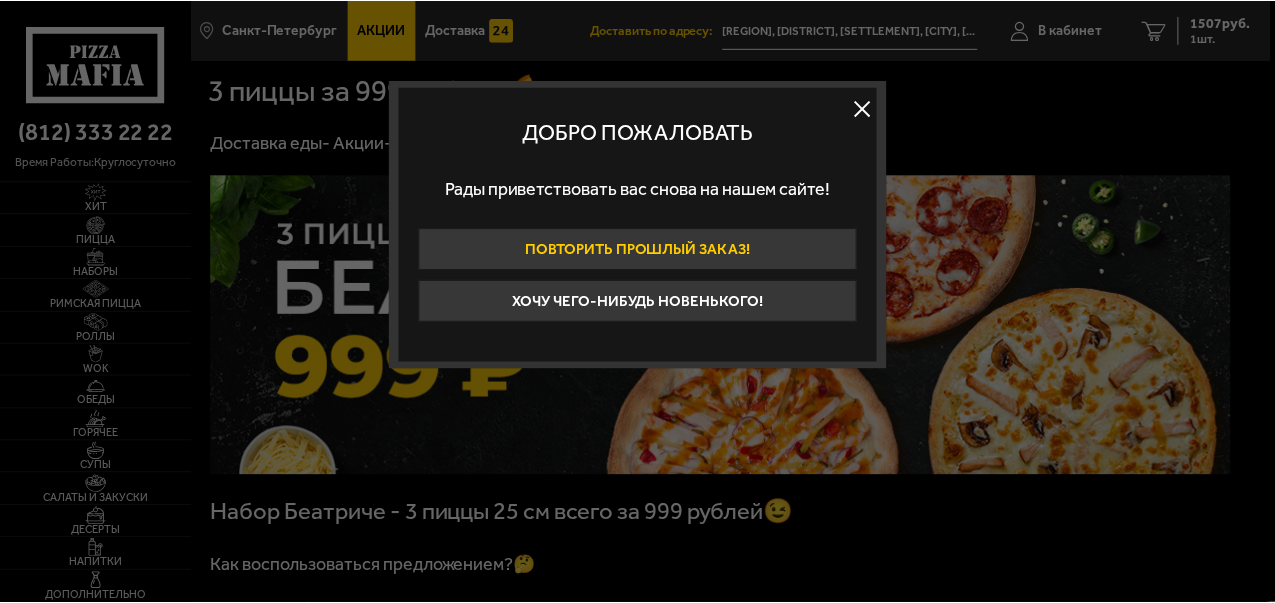 scroll, scrollTop: 0, scrollLeft: 0, axis: both 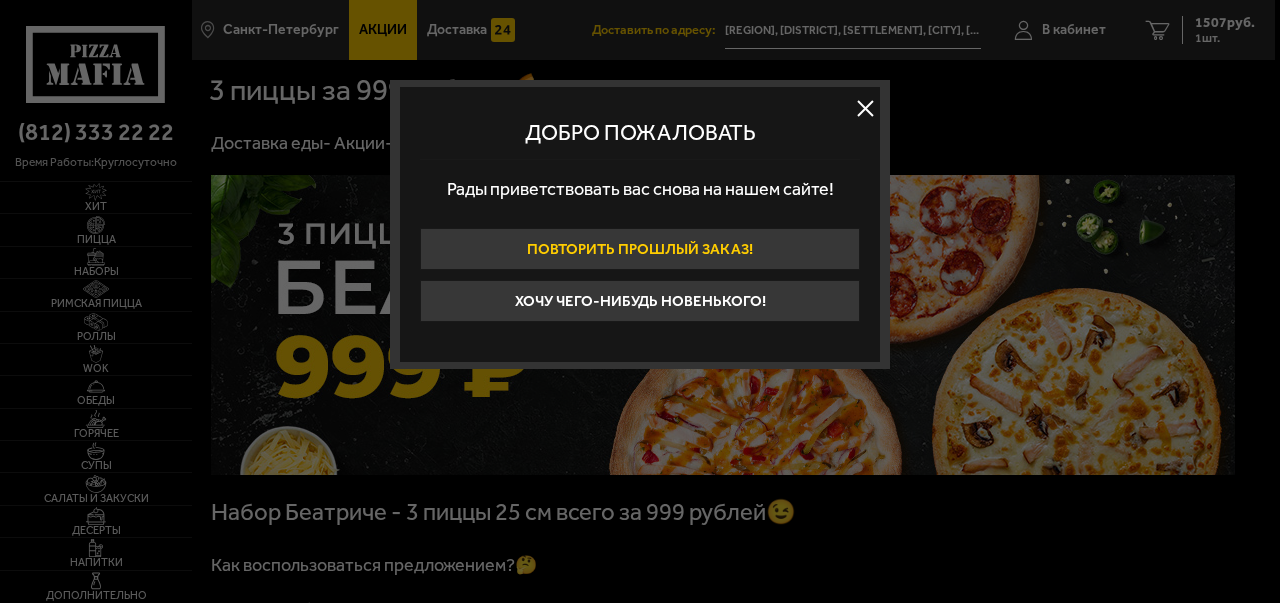 click on "Повторить прошлый заказ!" at bounding box center (640, 249) 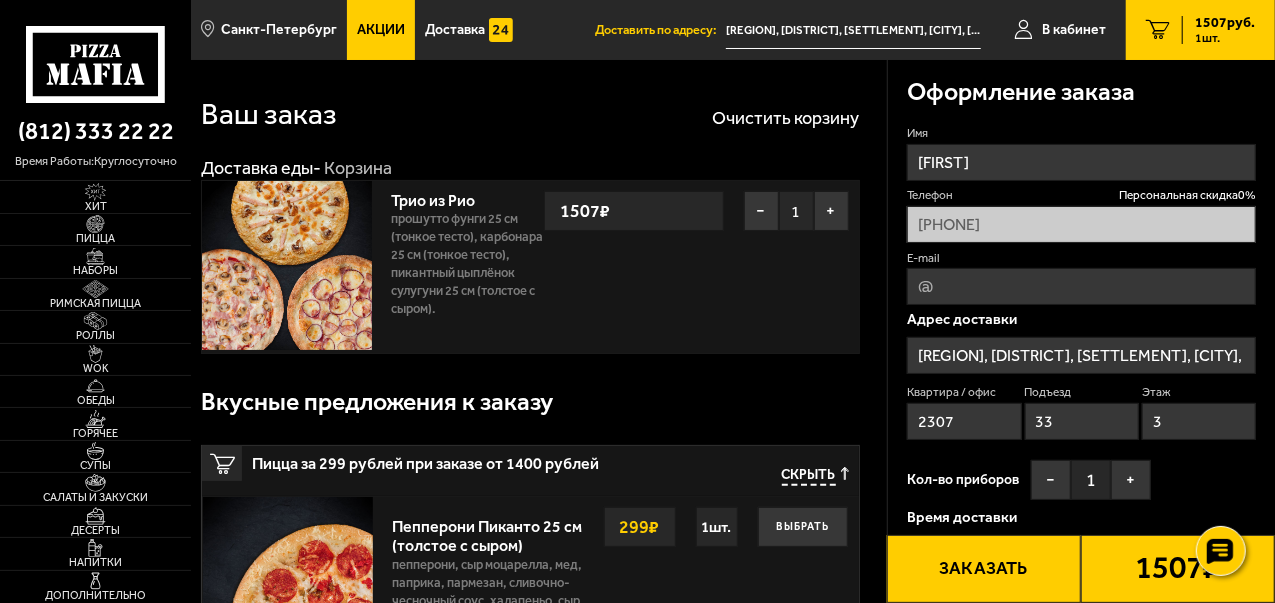 scroll, scrollTop: 0, scrollLeft: 0, axis: both 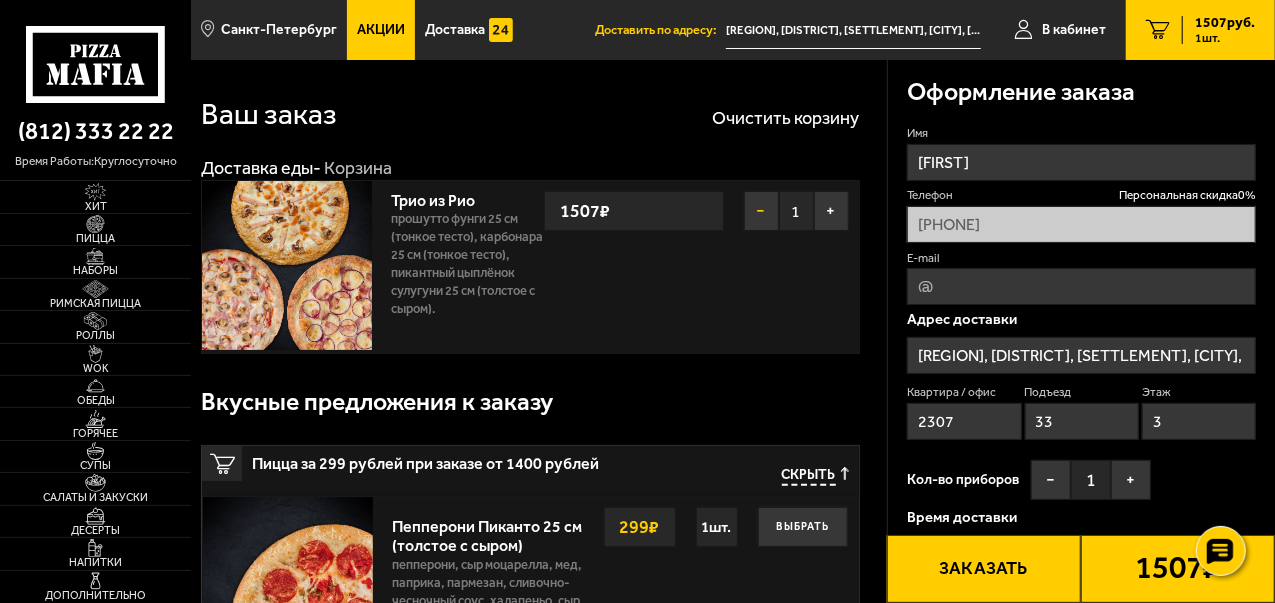 click on "−" at bounding box center [761, 211] 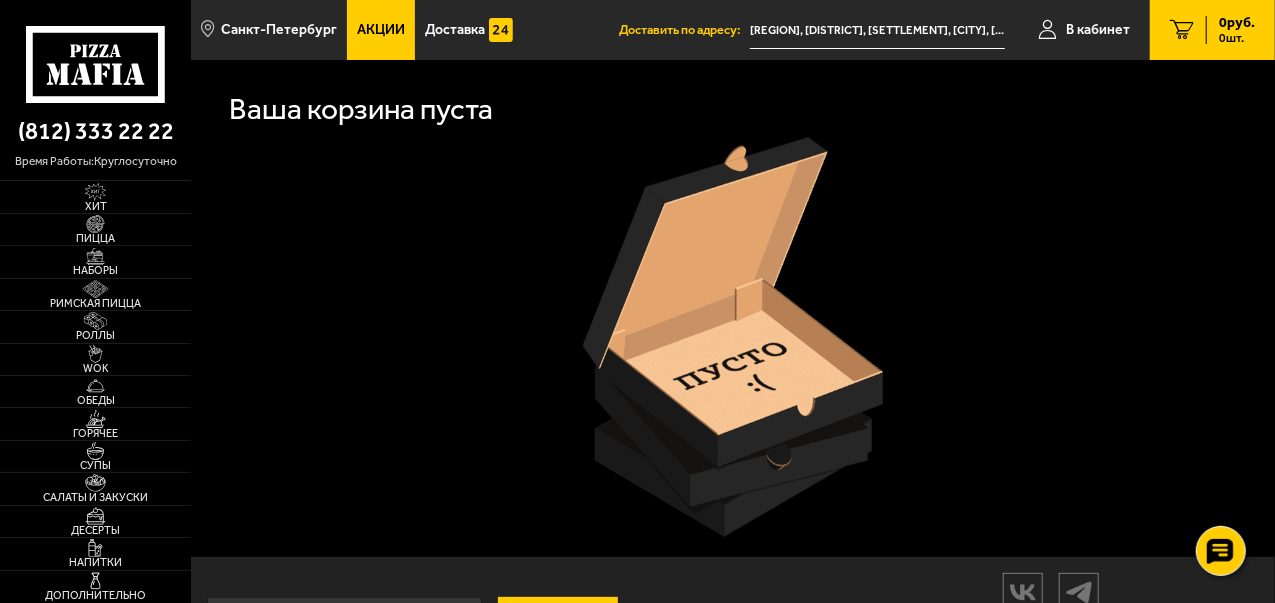 click on "Акции" at bounding box center (381, 30) 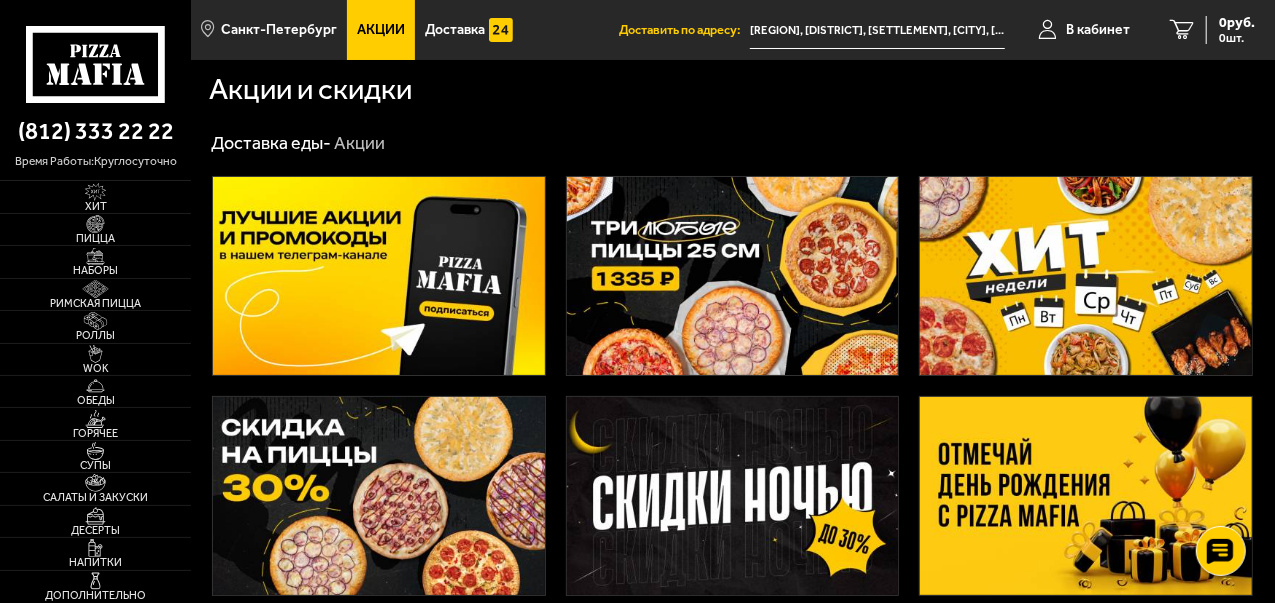 click at bounding box center (379, 276) 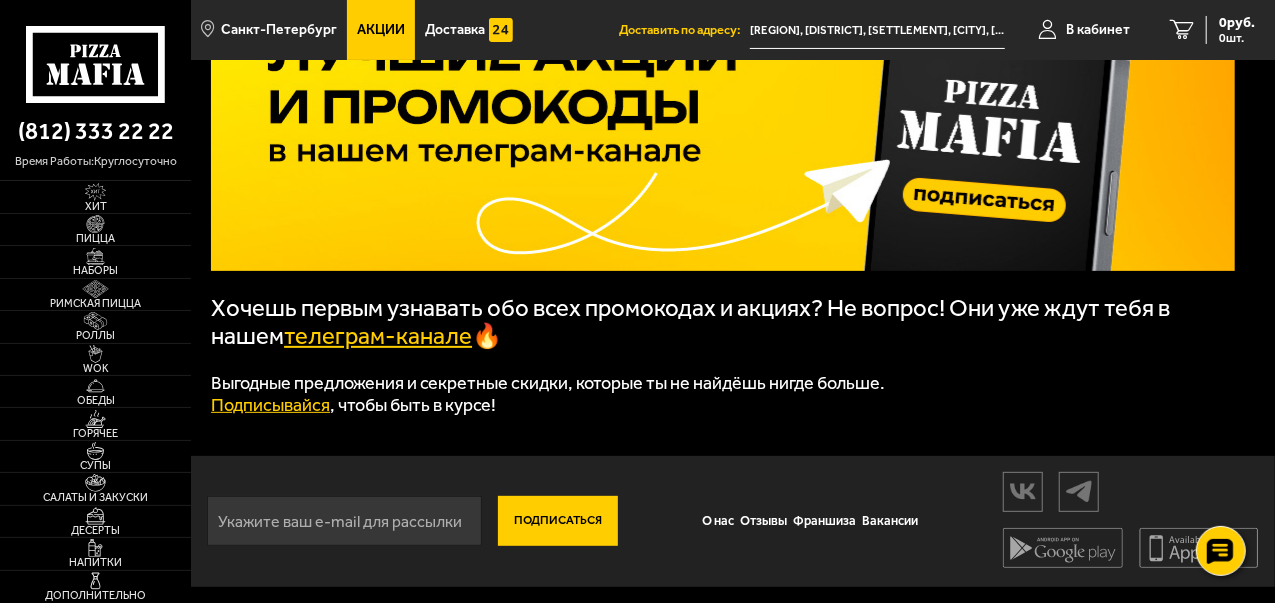 scroll, scrollTop: 205, scrollLeft: 0, axis: vertical 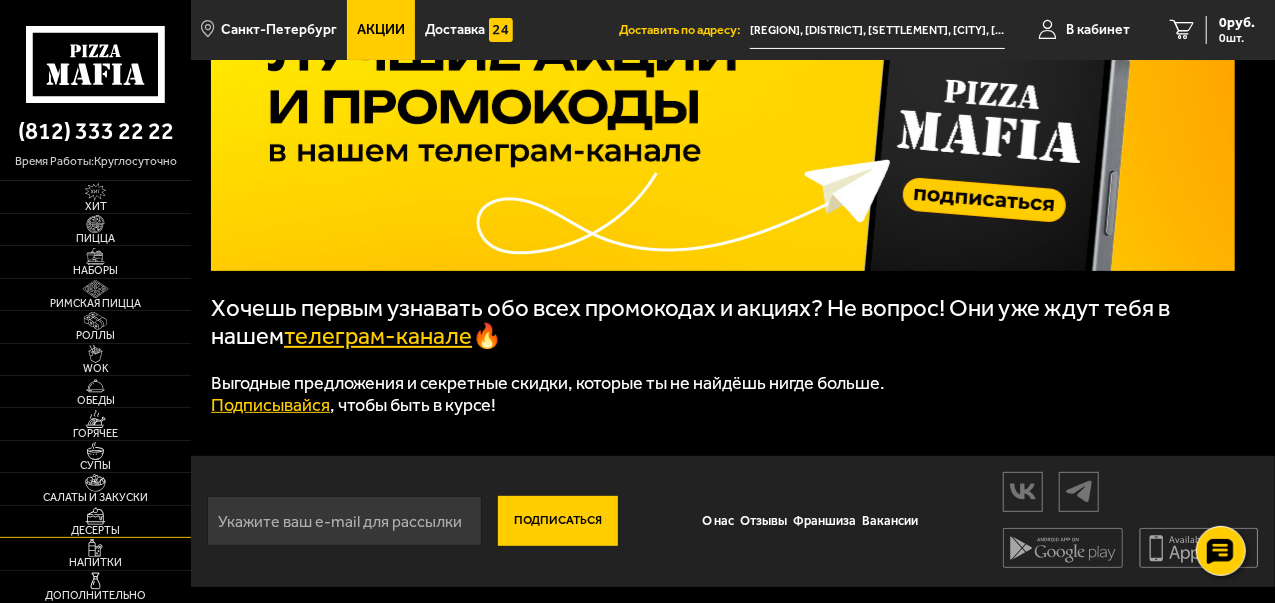 click at bounding box center [95, 516] 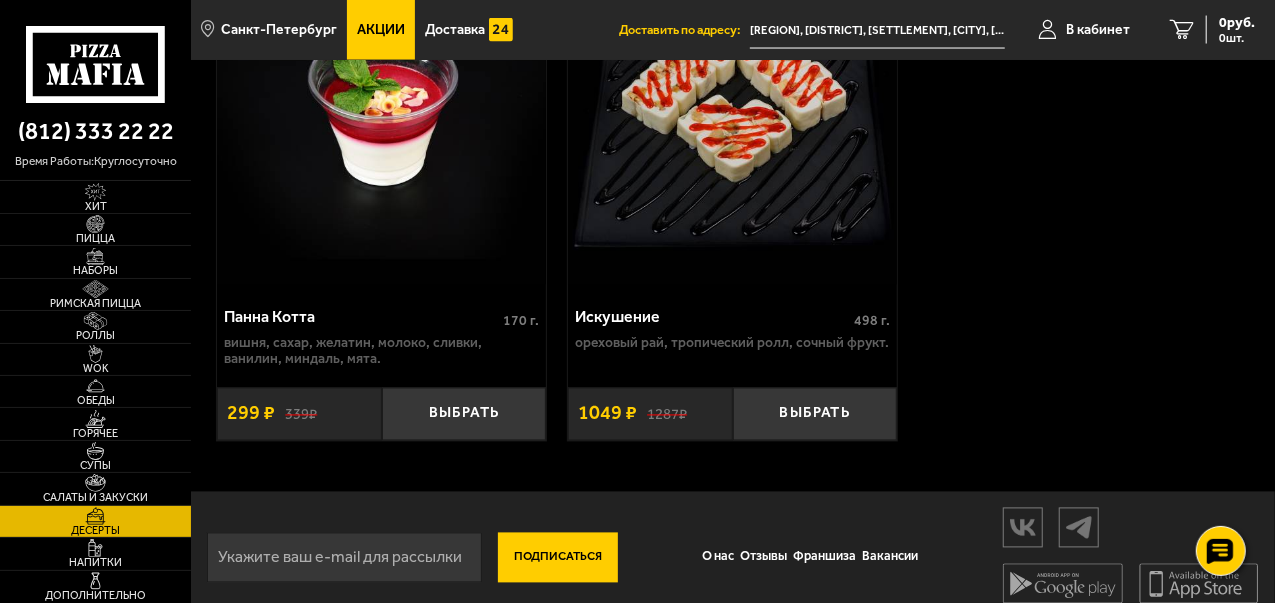 scroll, scrollTop: 1815, scrollLeft: 0, axis: vertical 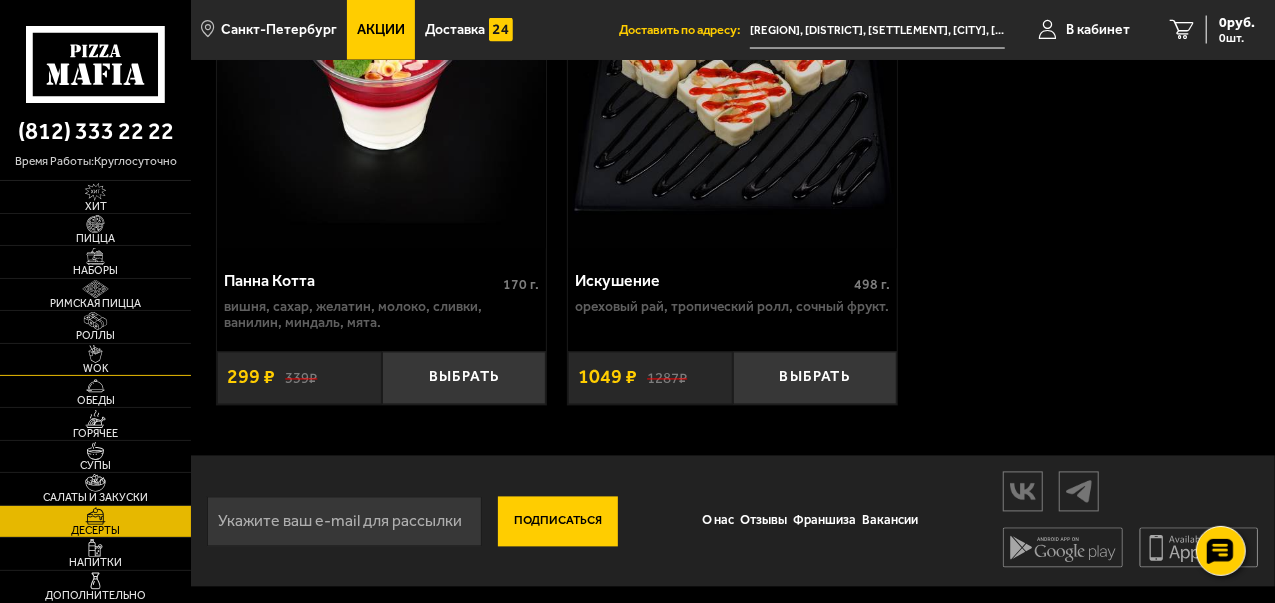 click on "WOK" at bounding box center [95, 368] 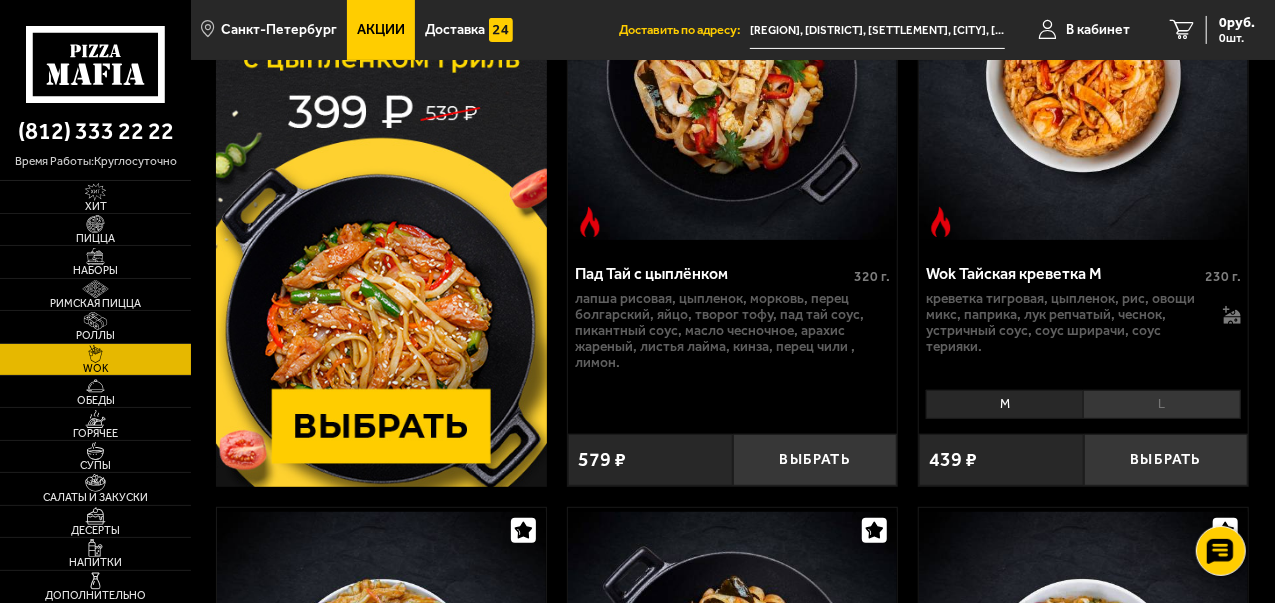 scroll, scrollTop: 300, scrollLeft: 0, axis: vertical 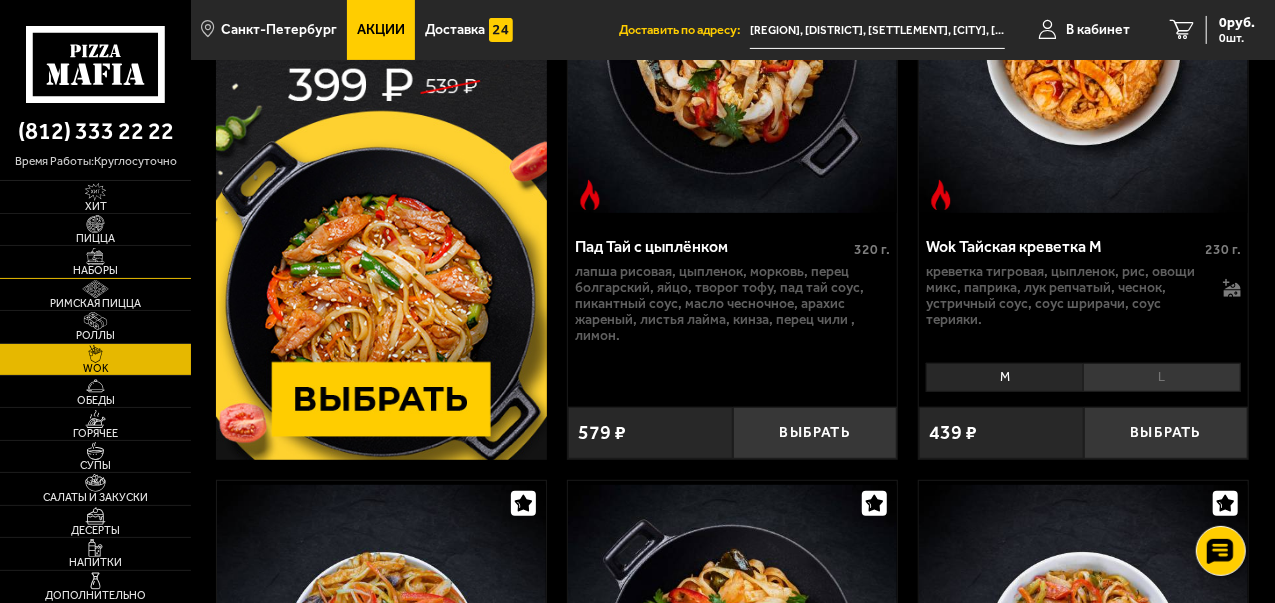 click at bounding box center [95, 257] 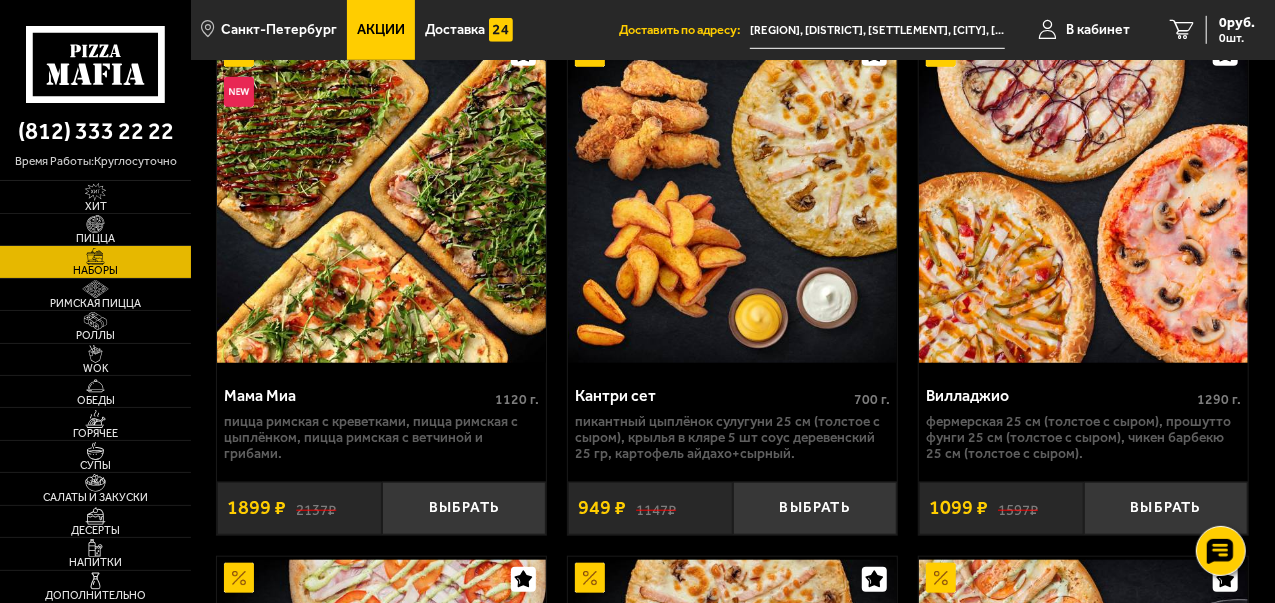 scroll, scrollTop: 600, scrollLeft: 0, axis: vertical 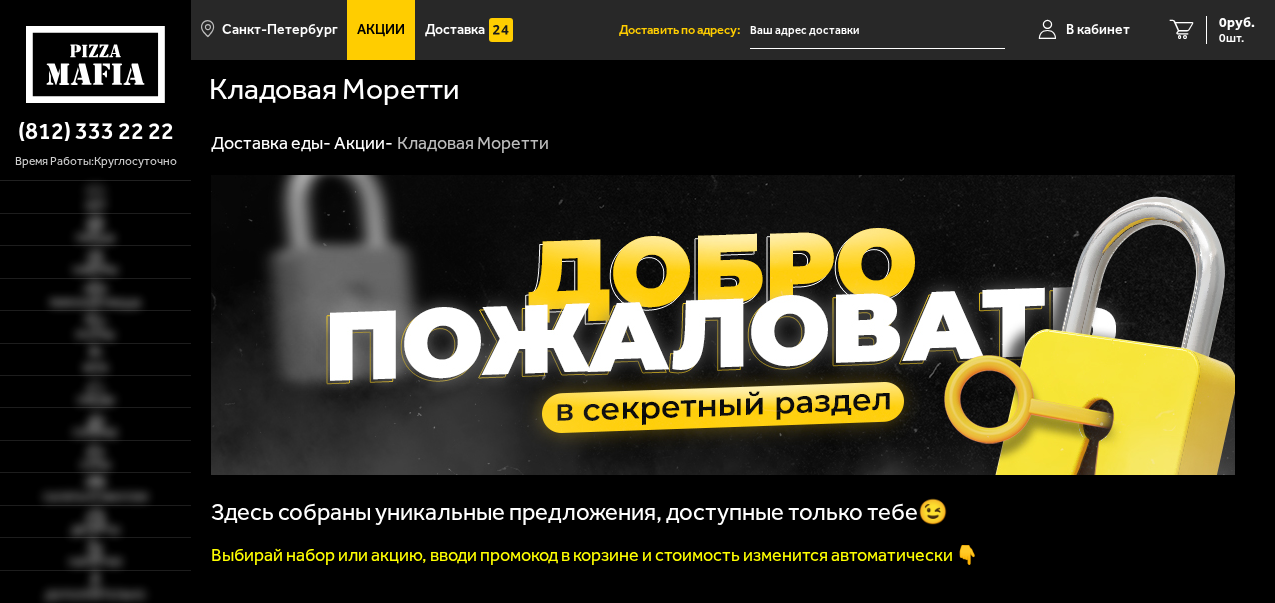 type on "[REGION], [DISTRICT], [SETTLEMENT], [CITY], [STREET], [NUMBER]" 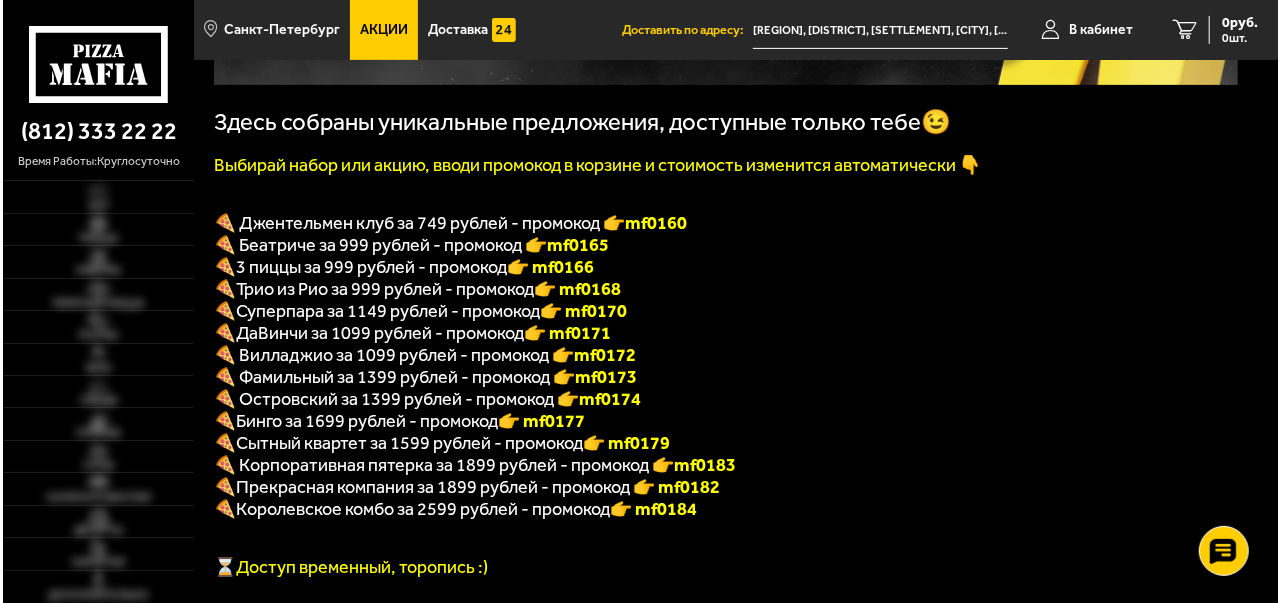 scroll, scrollTop: 400, scrollLeft: 0, axis: vertical 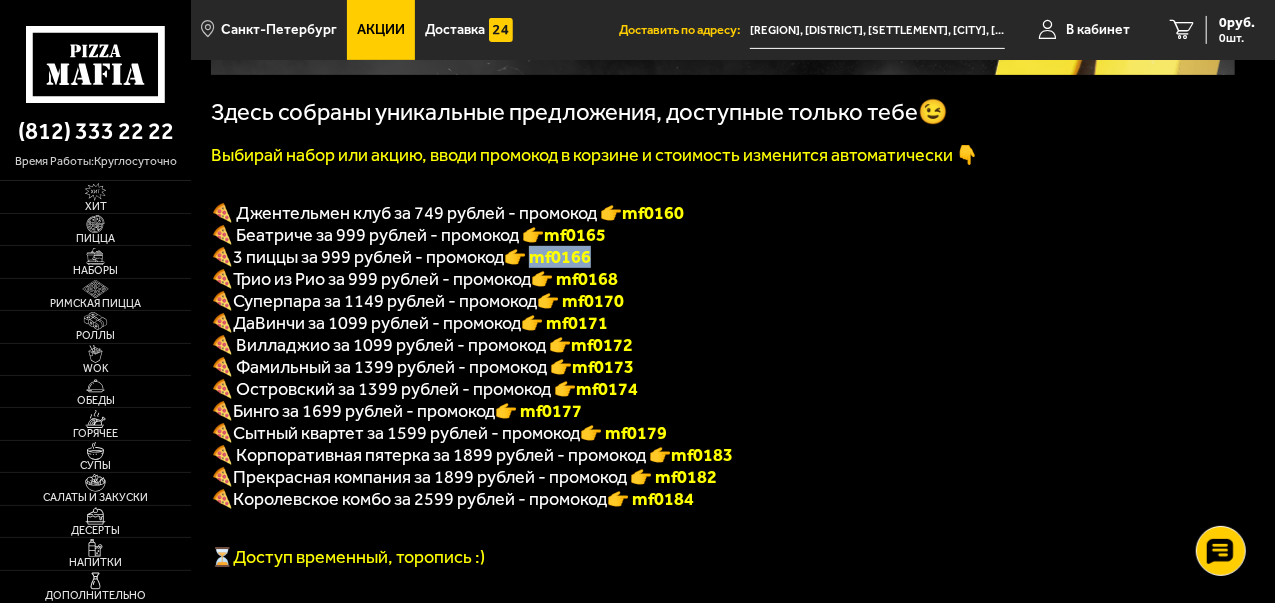 drag, startPoint x: 541, startPoint y: 267, endPoint x: 608, endPoint y: 271, distance: 67.11929 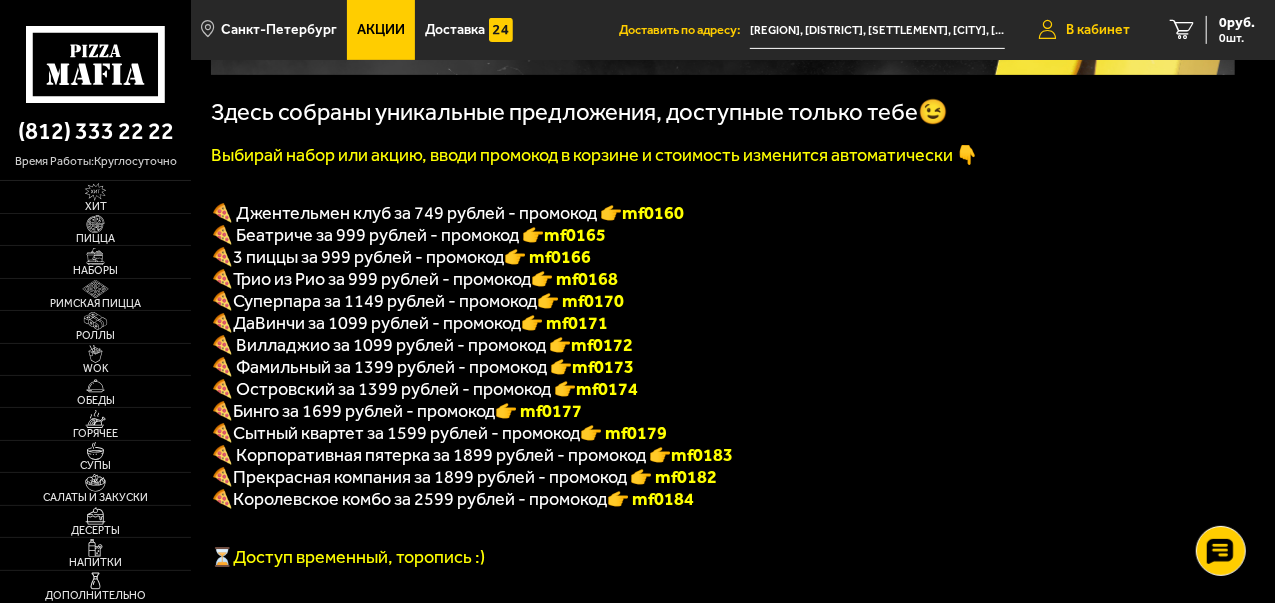 click on "В кабинет" at bounding box center [1098, 30] 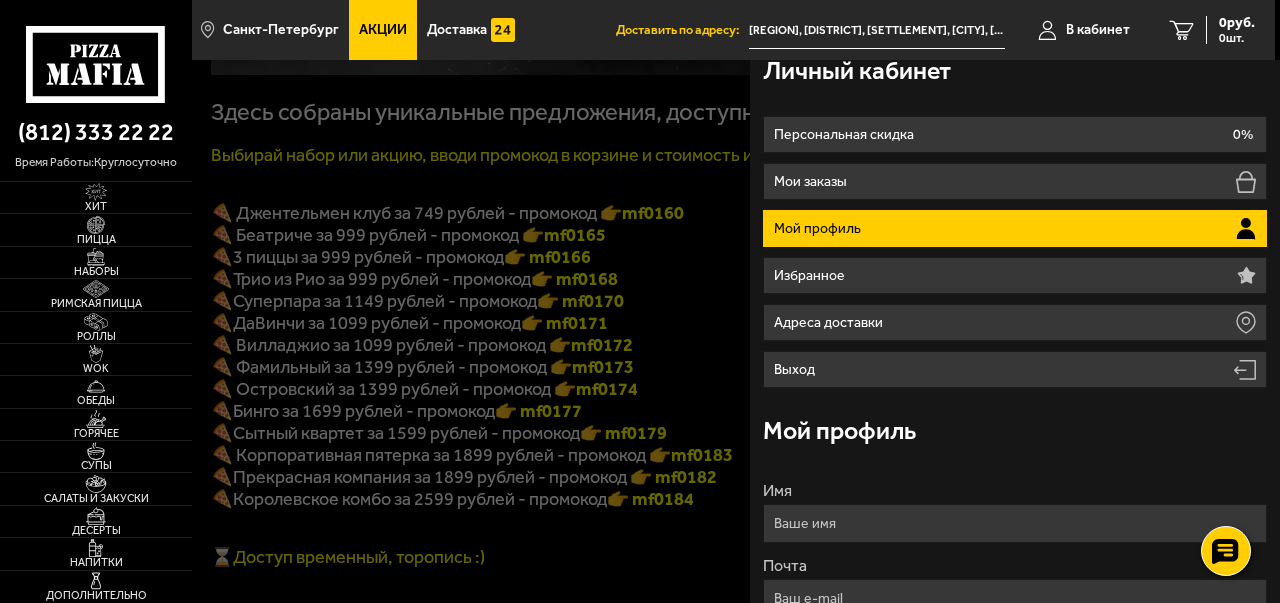 scroll, scrollTop: 0, scrollLeft: 0, axis: both 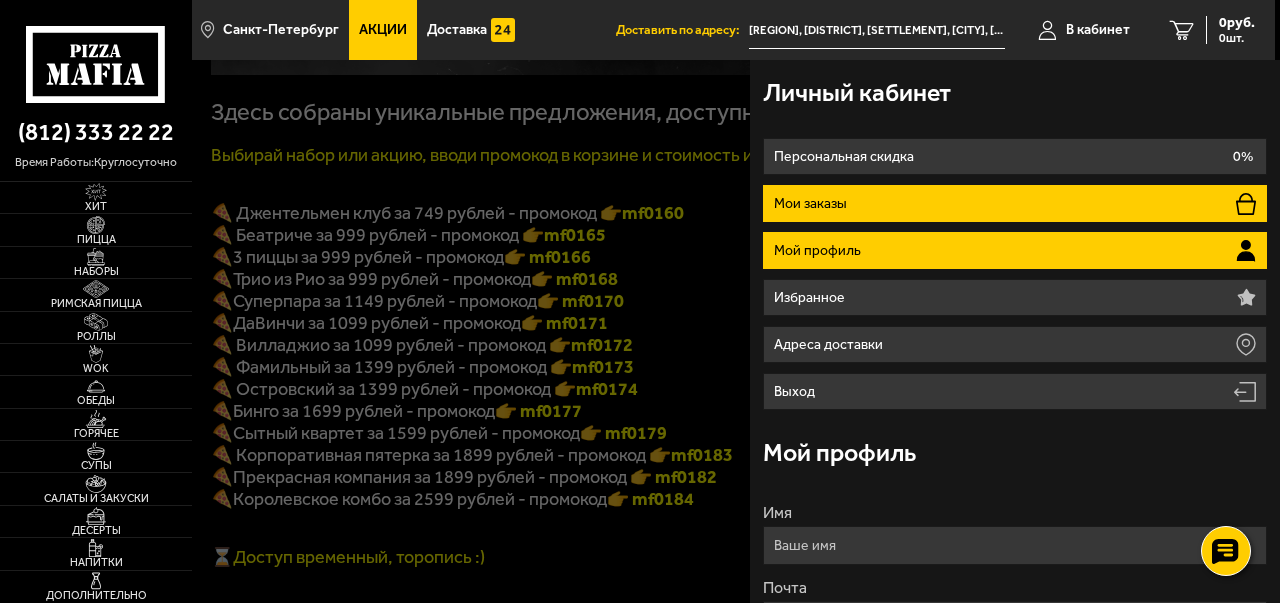 click on "Мои заказы" at bounding box center (813, 204) 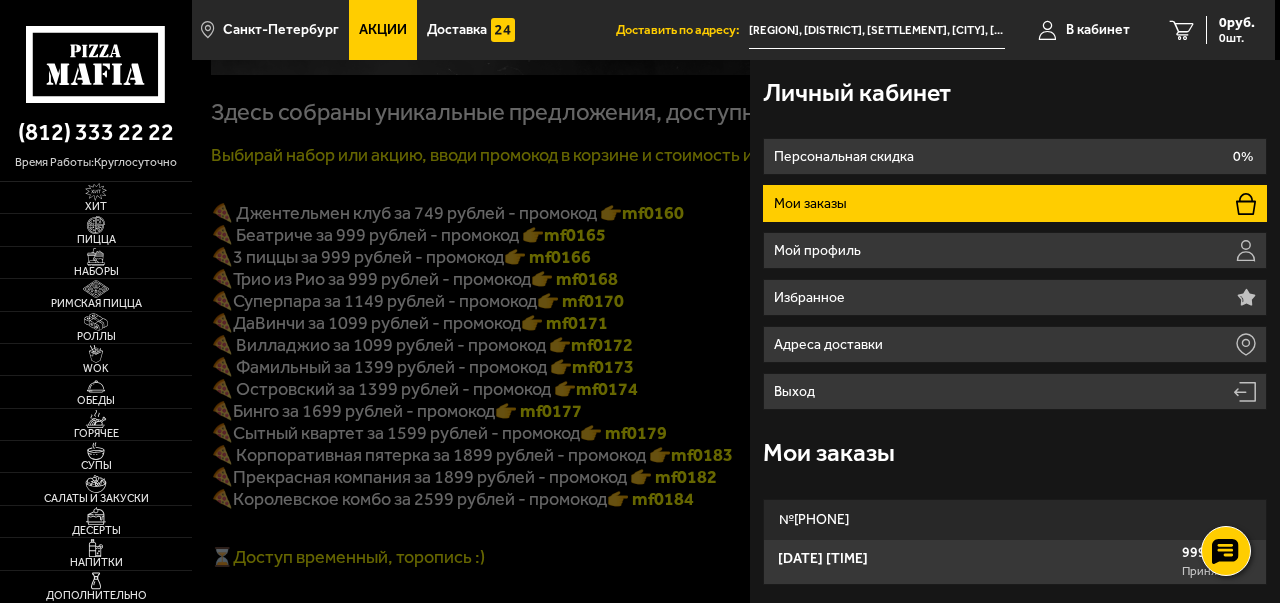 click on "Мои заказы" at bounding box center (1014, 203) 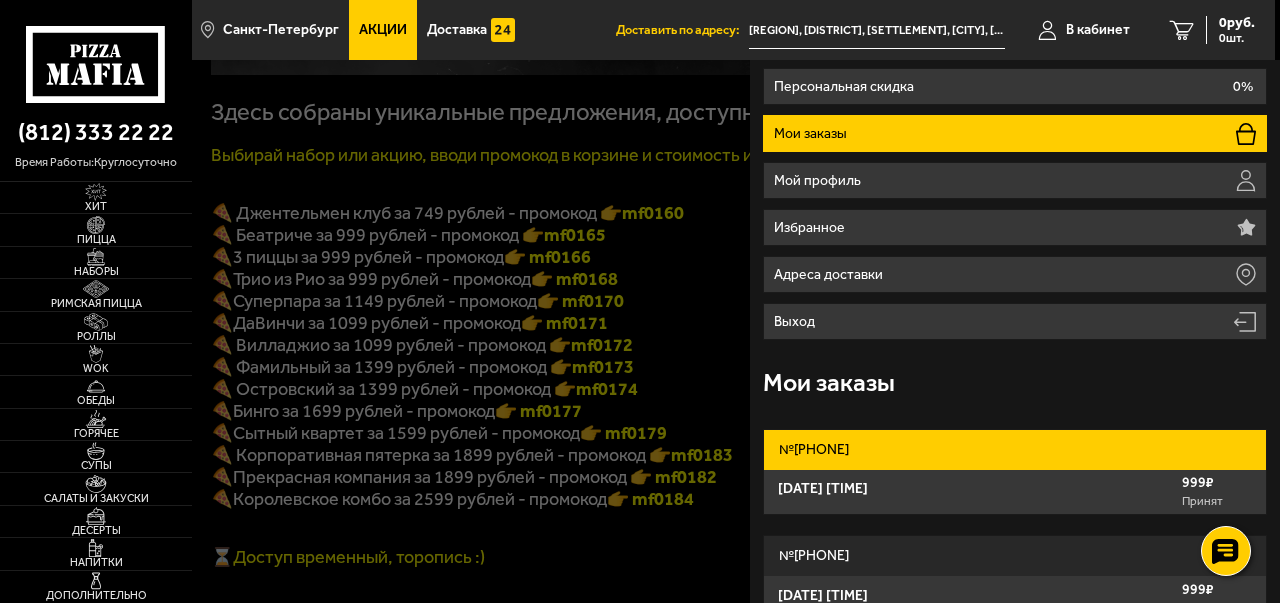 scroll, scrollTop: 100, scrollLeft: 0, axis: vertical 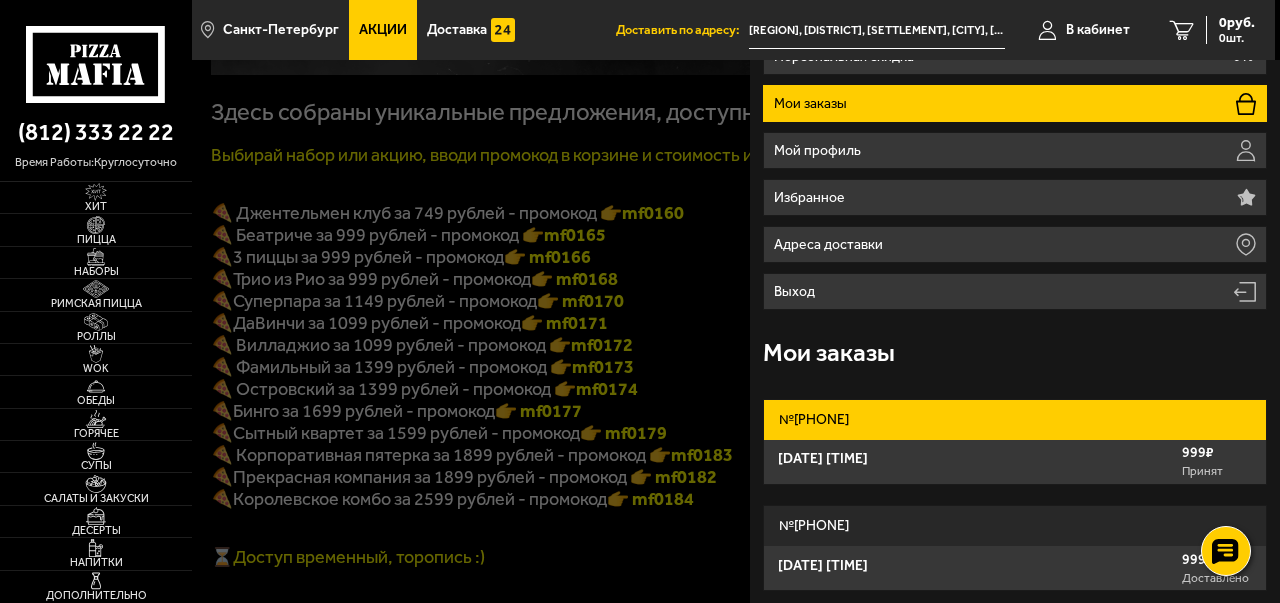 click on "№  106-965-731-112" at bounding box center [1014, 420] 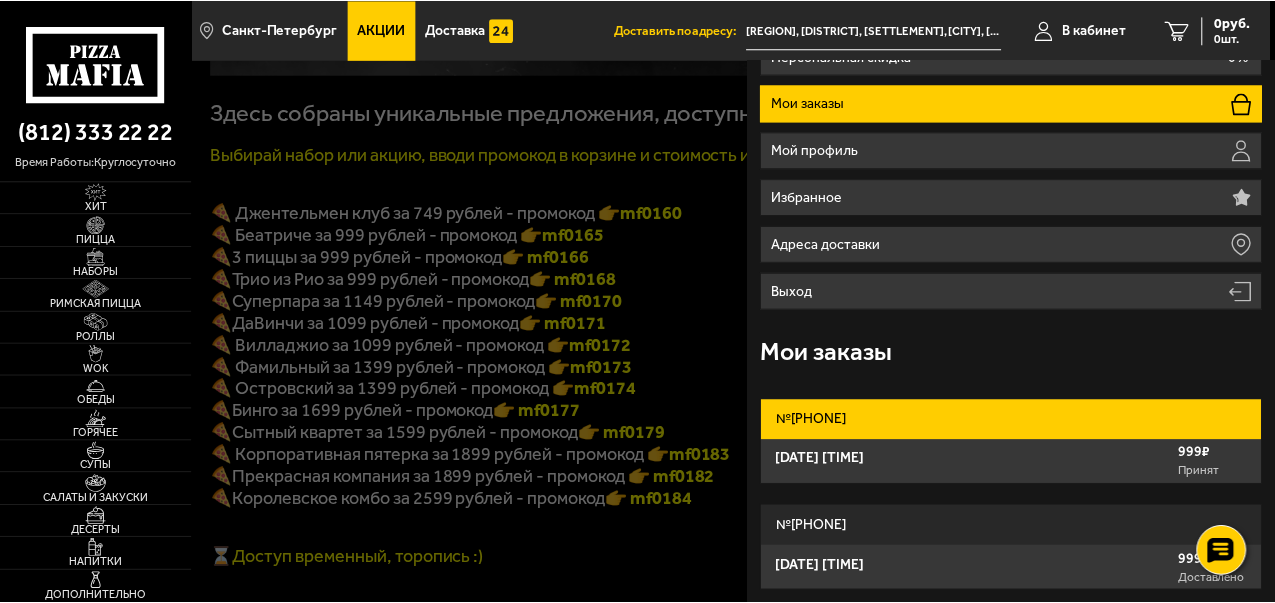 scroll, scrollTop: 16, scrollLeft: 0, axis: vertical 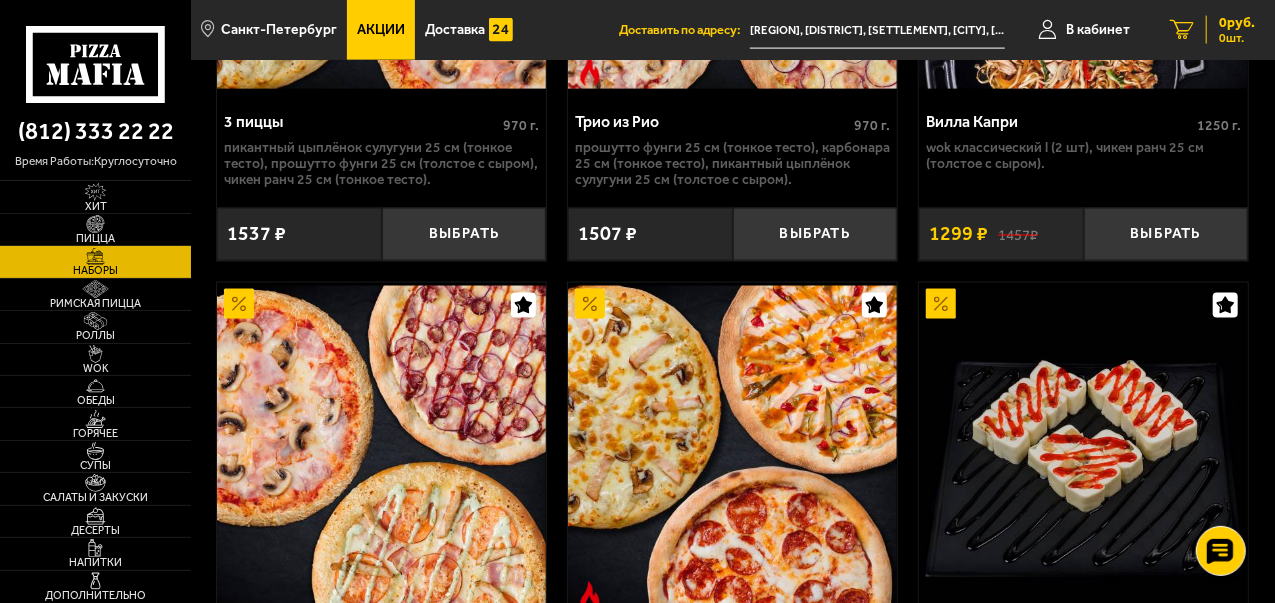 click on "0  руб." at bounding box center [1237, 23] 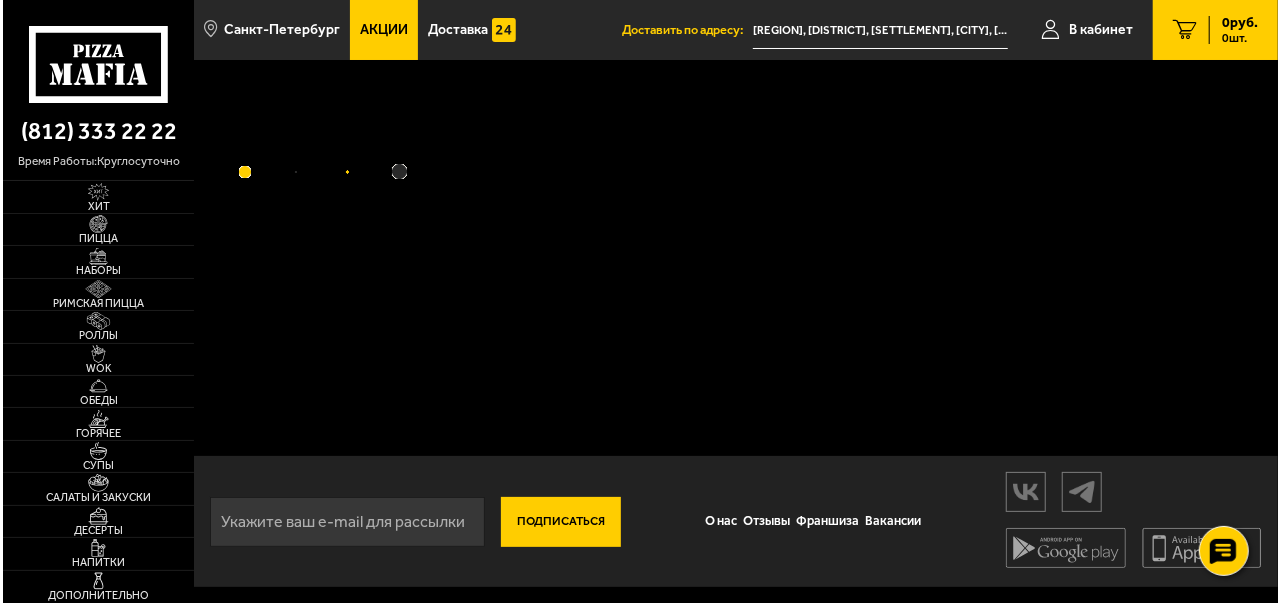 scroll, scrollTop: 0, scrollLeft: 0, axis: both 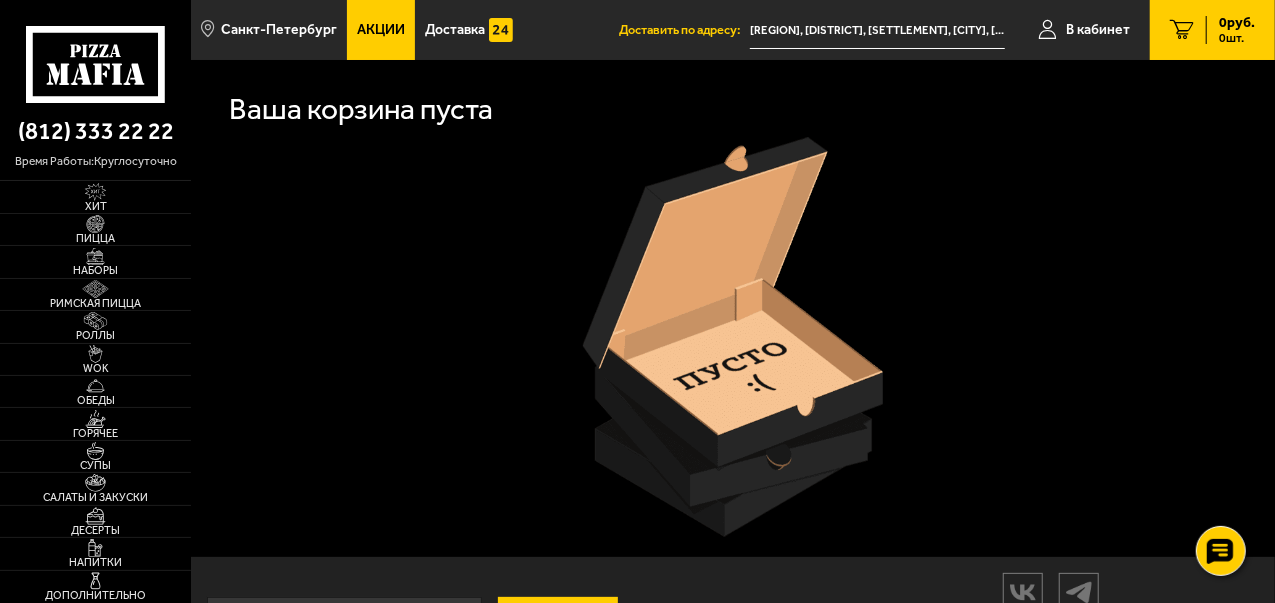 click on "[REGION], [DISTRICT] район, [SETTLEMENT] городское поселение, [CITY], [STREET] улица, [BUILDING_NUMBER]" at bounding box center [877, 30] 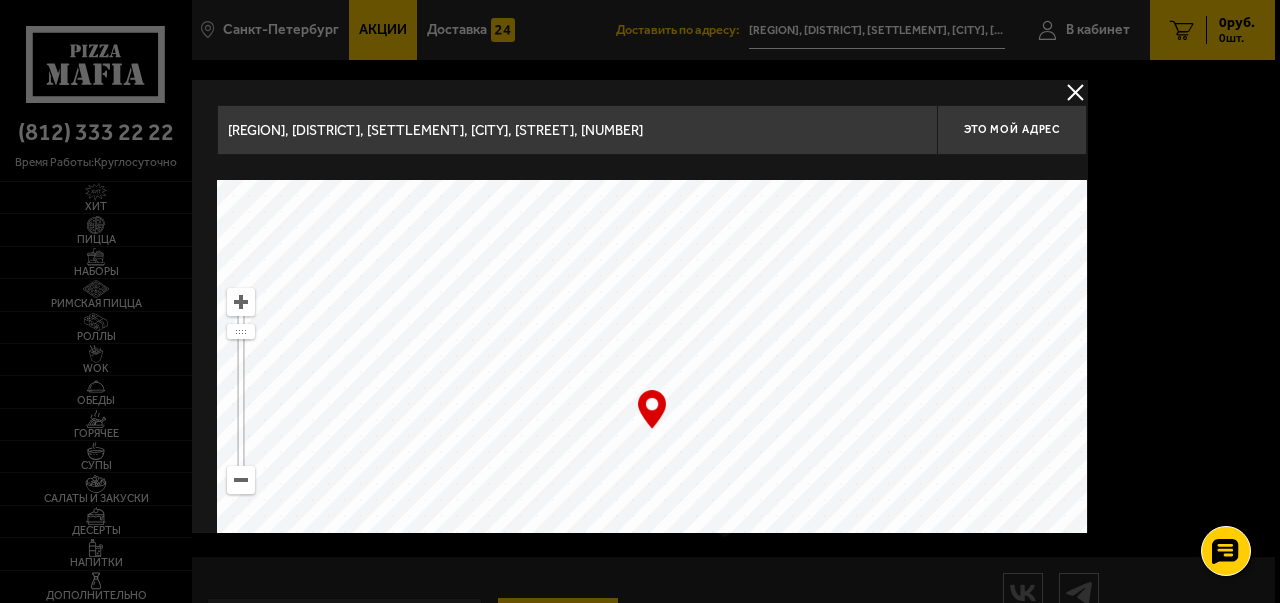 click at bounding box center (1075, 92) 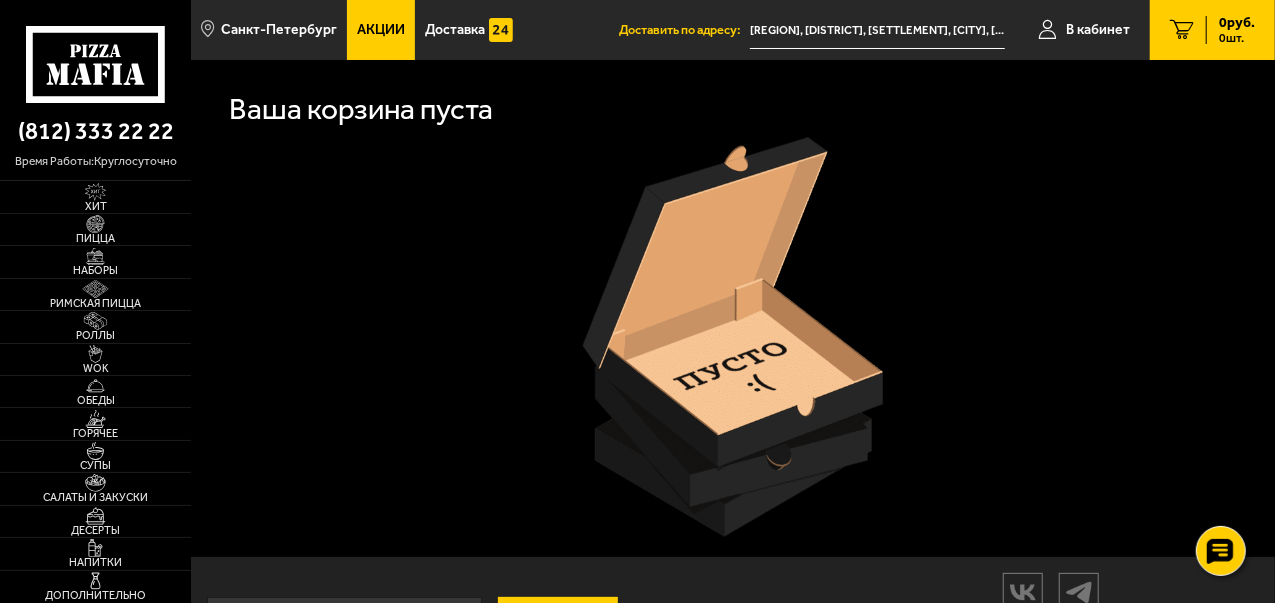 click on "[REGION], [DISTRICT] район, [SETTLEMENT] городское поселение, [CITY], [STREET] улица, [BUILDING_NUMBER]" at bounding box center [877, 30] 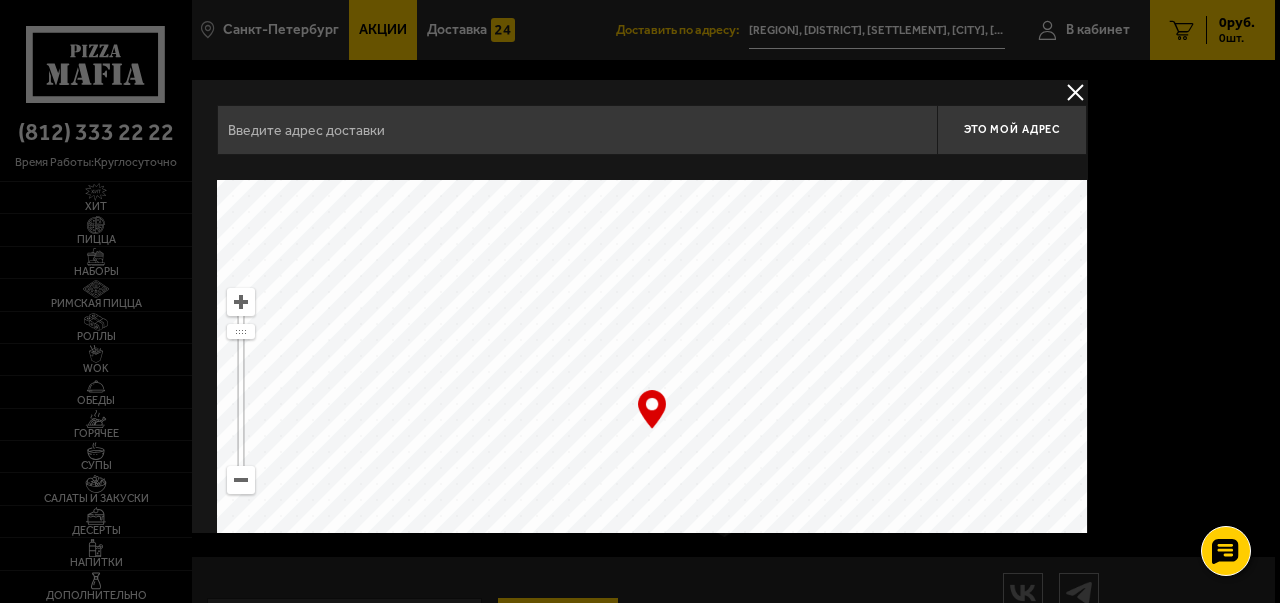 type on "[REGION], [DISTRICT] район, [SETTLEMENT] городское поселение, [CITY], [STREET] улица, [BUILDING_NUMBER]" 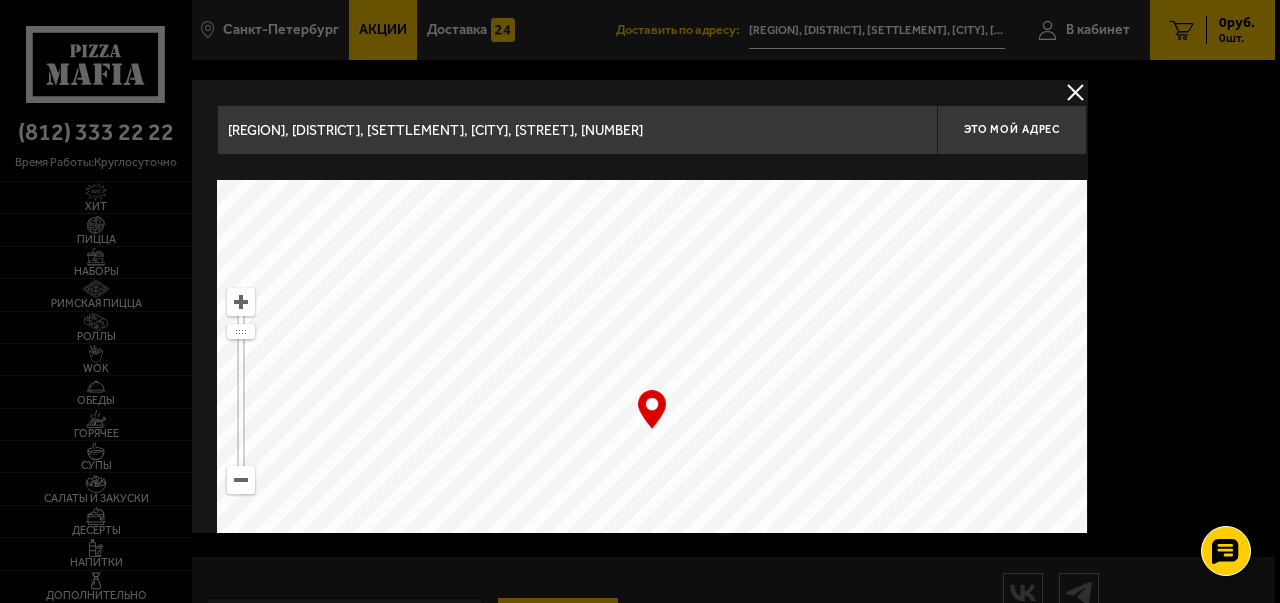 click at bounding box center (1075, 92) 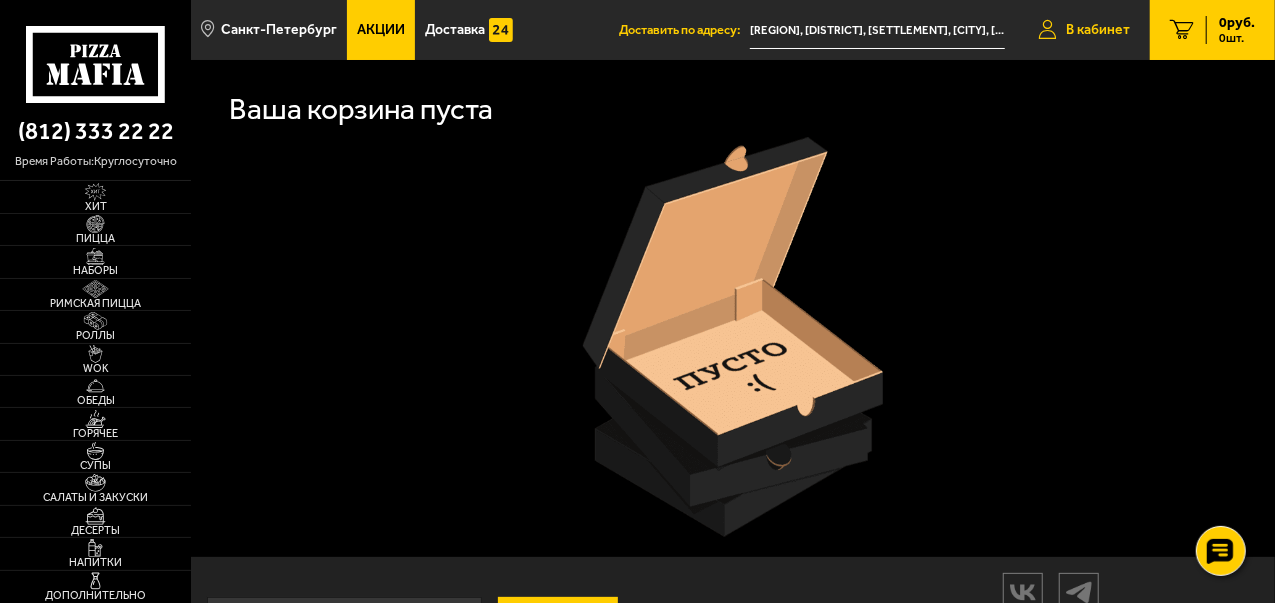 click on "В кабинет" at bounding box center (1098, 30) 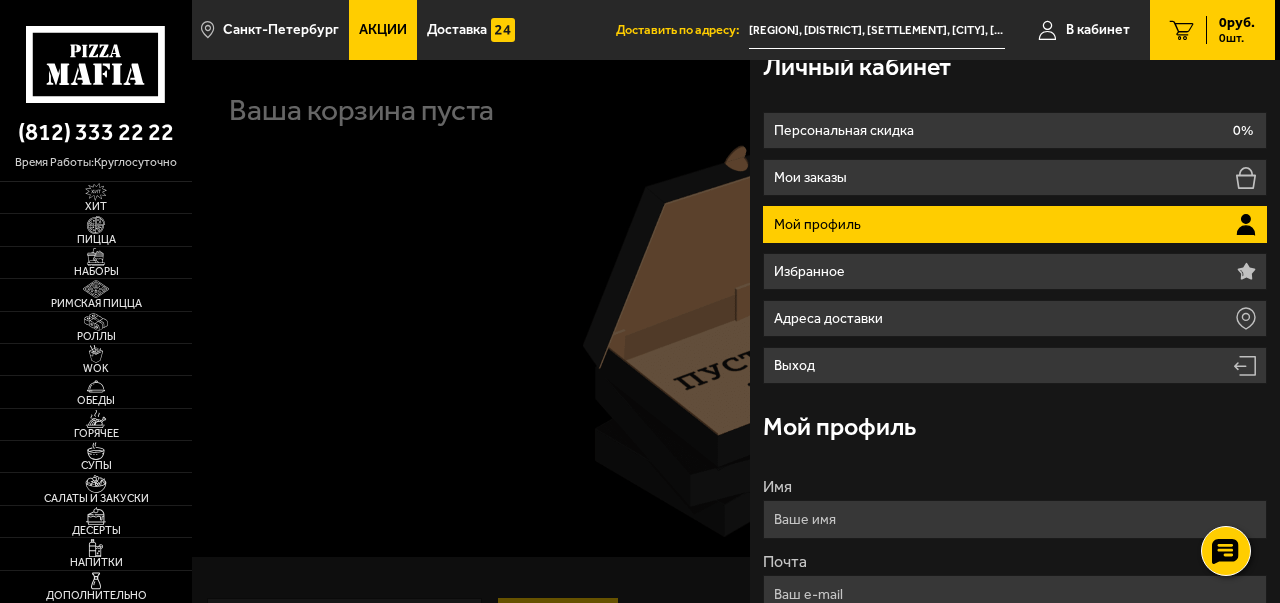 scroll, scrollTop: 0, scrollLeft: 0, axis: both 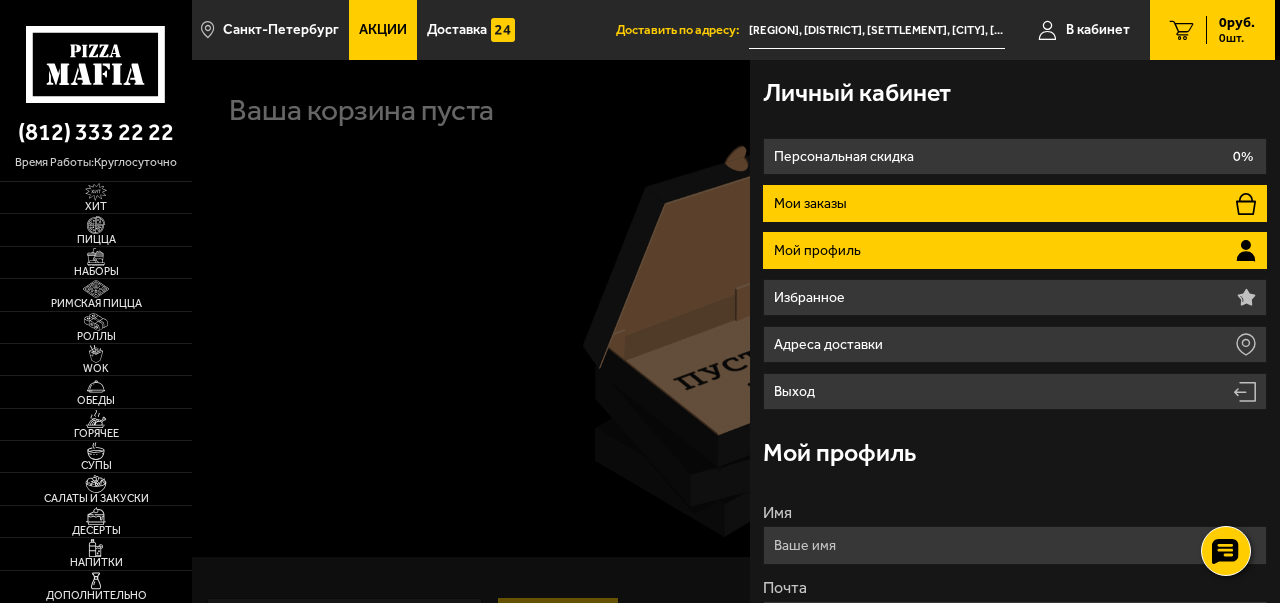 click on "Мои заказы" at bounding box center [1014, 203] 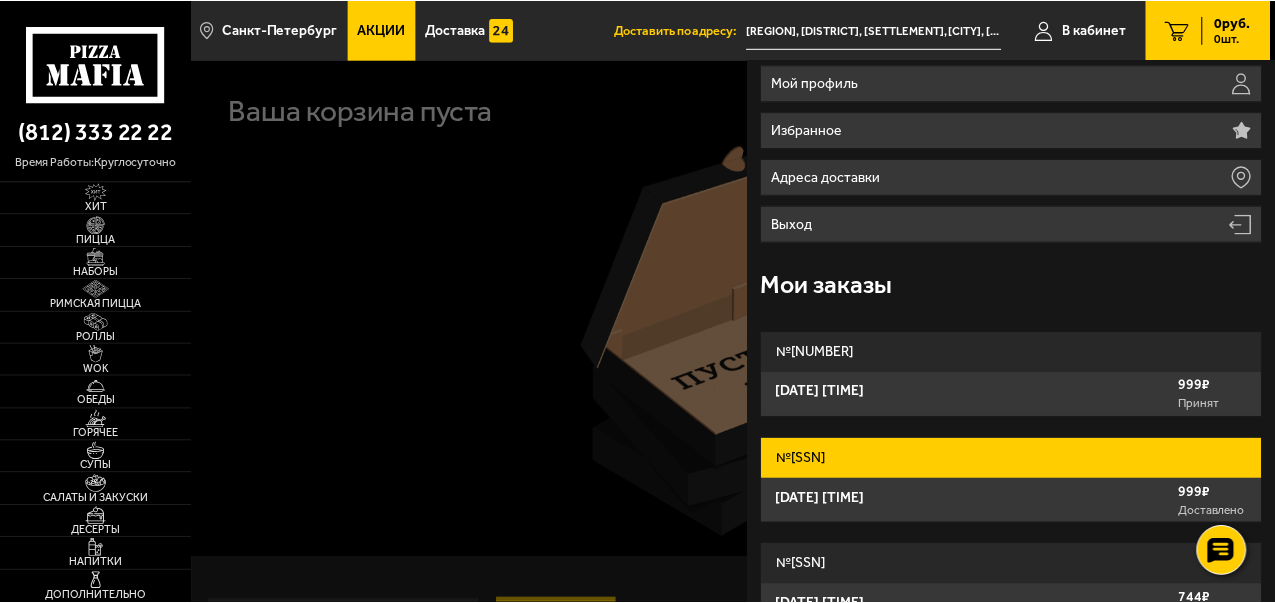 scroll, scrollTop: 200, scrollLeft: 0, axis: vertical 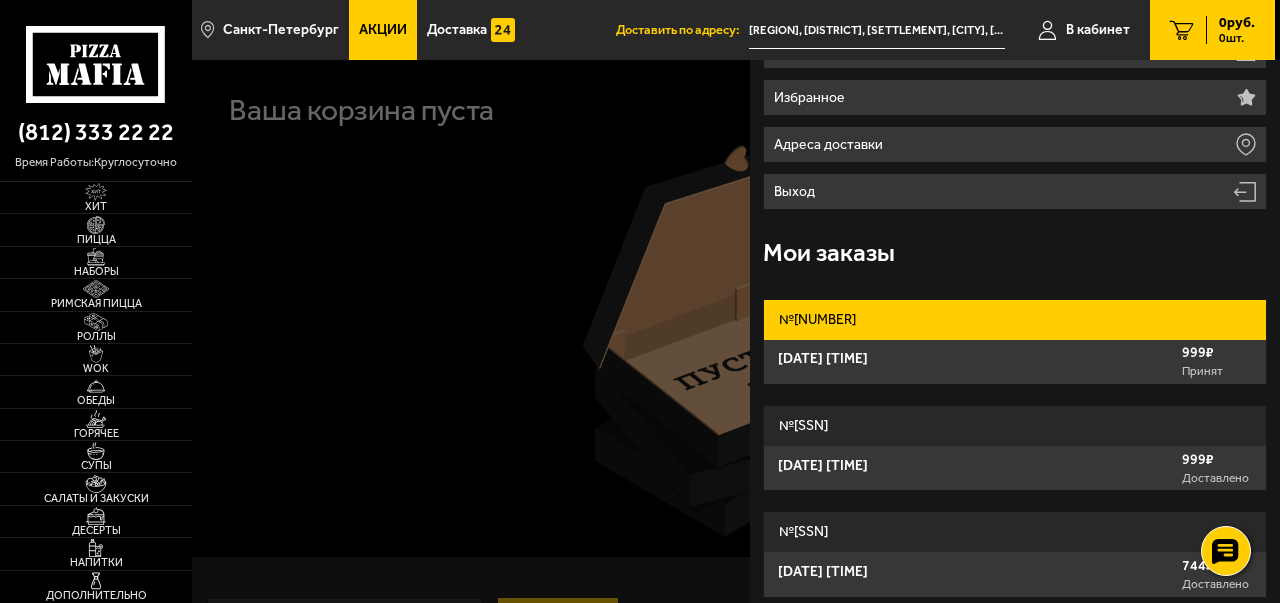 click on "Принят" at bounding box center (1217, 371) 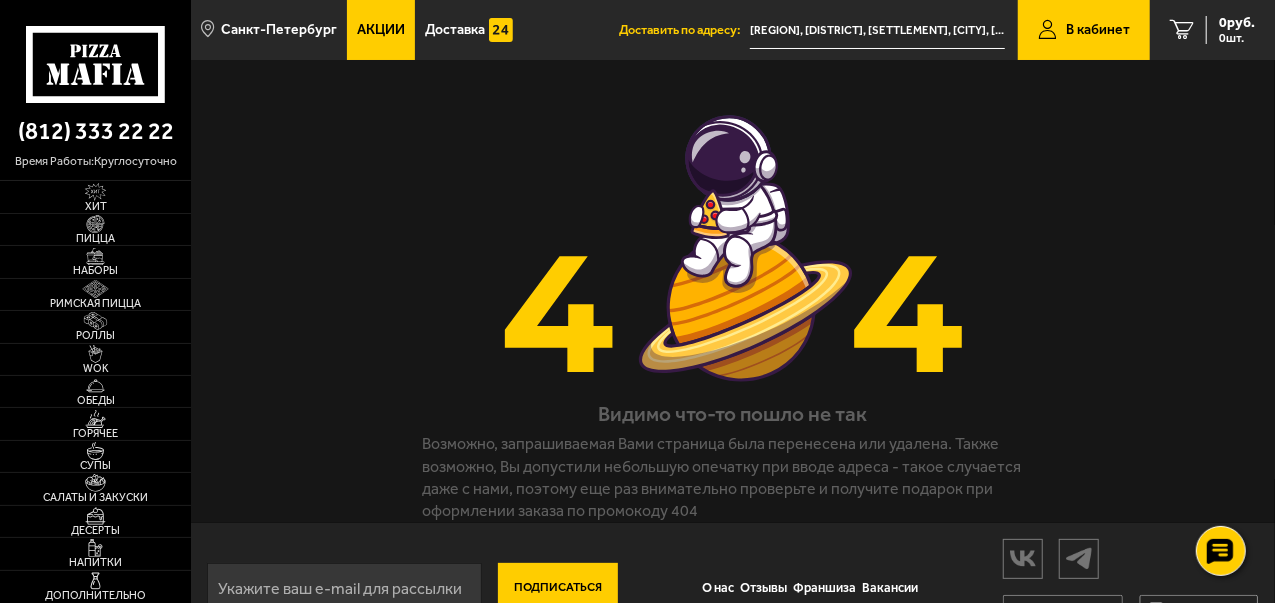 scroll, scrollTop: 0, scrollLeft: 0, axis: both 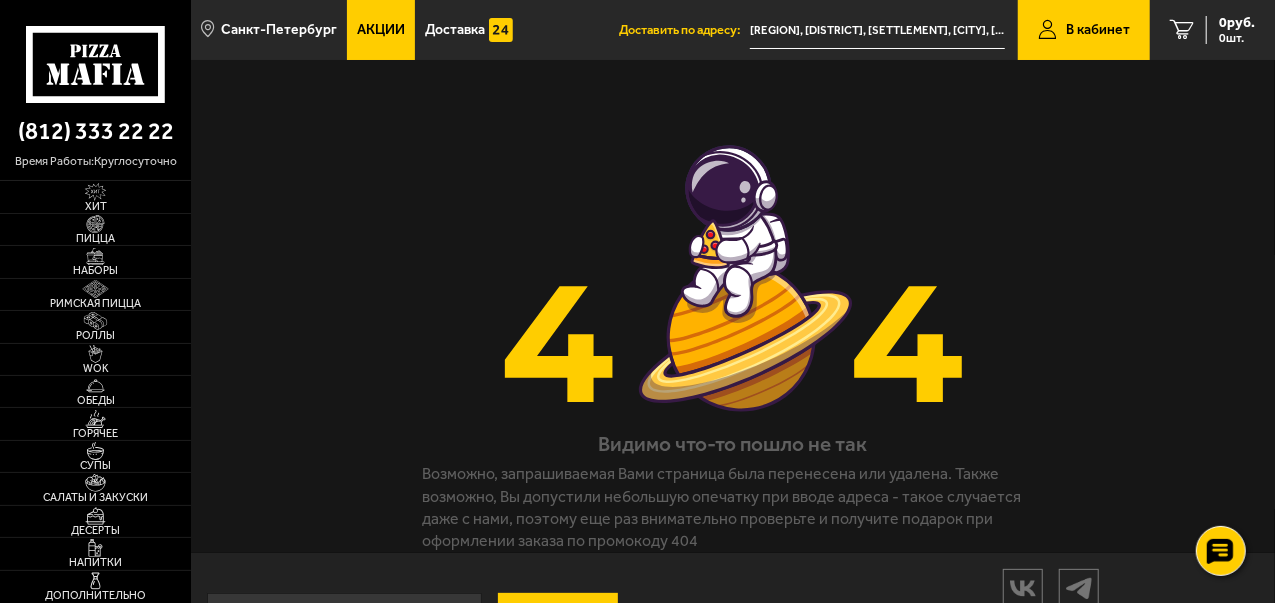 click at bounding box center [733, 279] 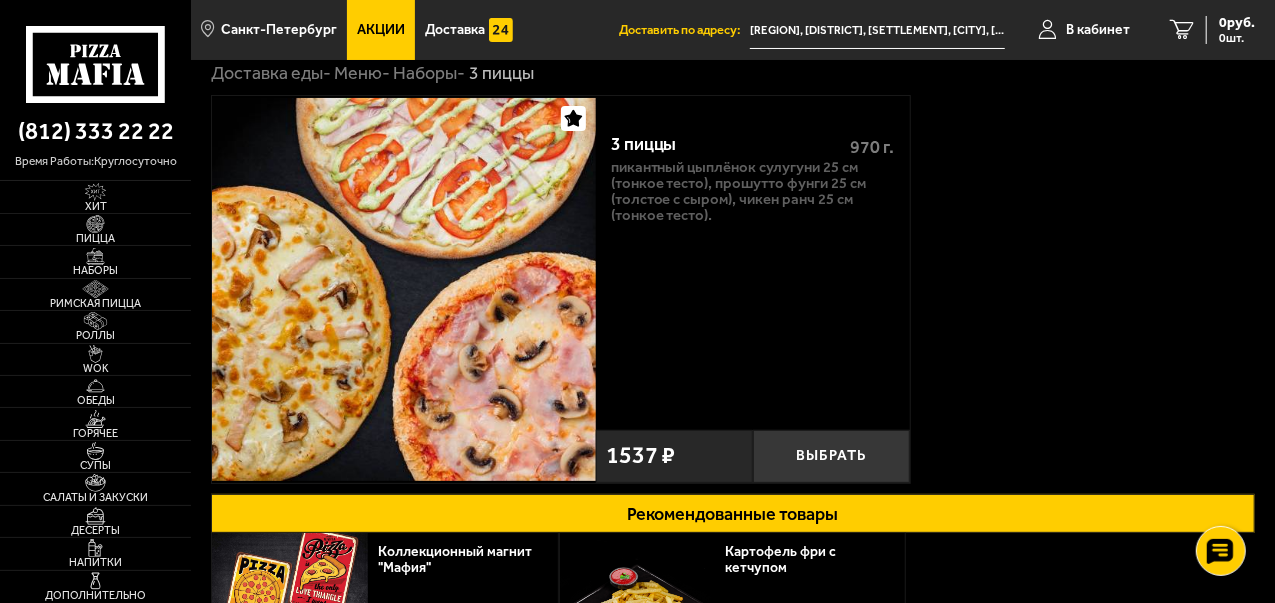 scroll, scrollTop: 100, scrollLeft: 0, axis: vertical 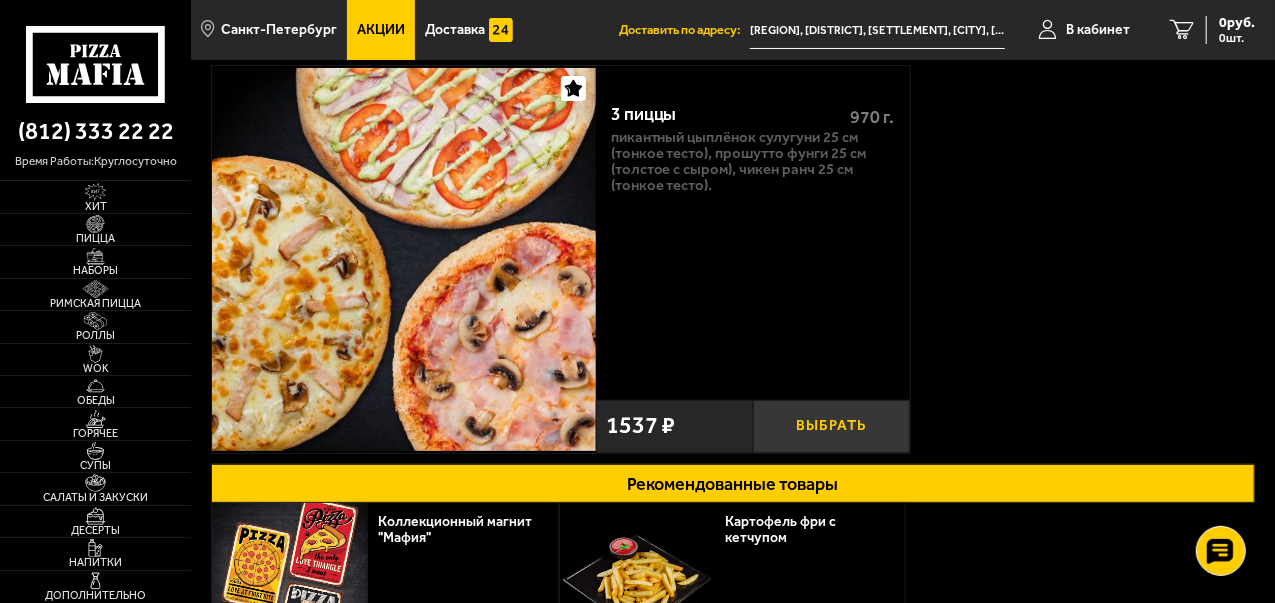 click on "Выбрать" at bounding box center [831, 426] 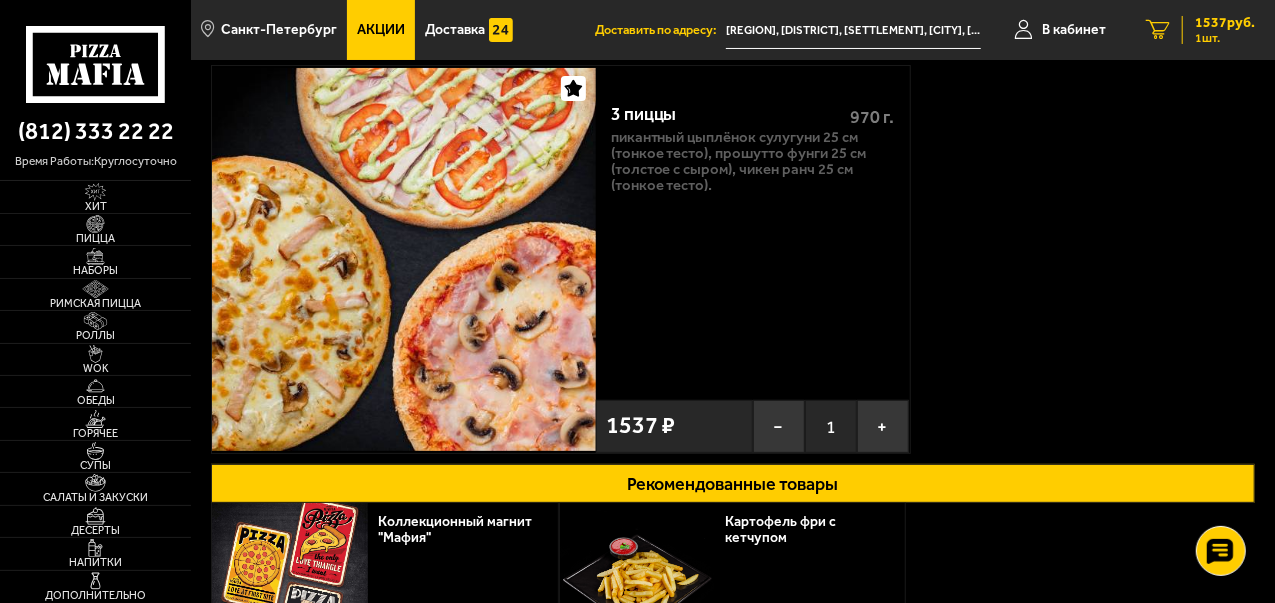 click on "1537  руб." at bounding box center (1225, 23) 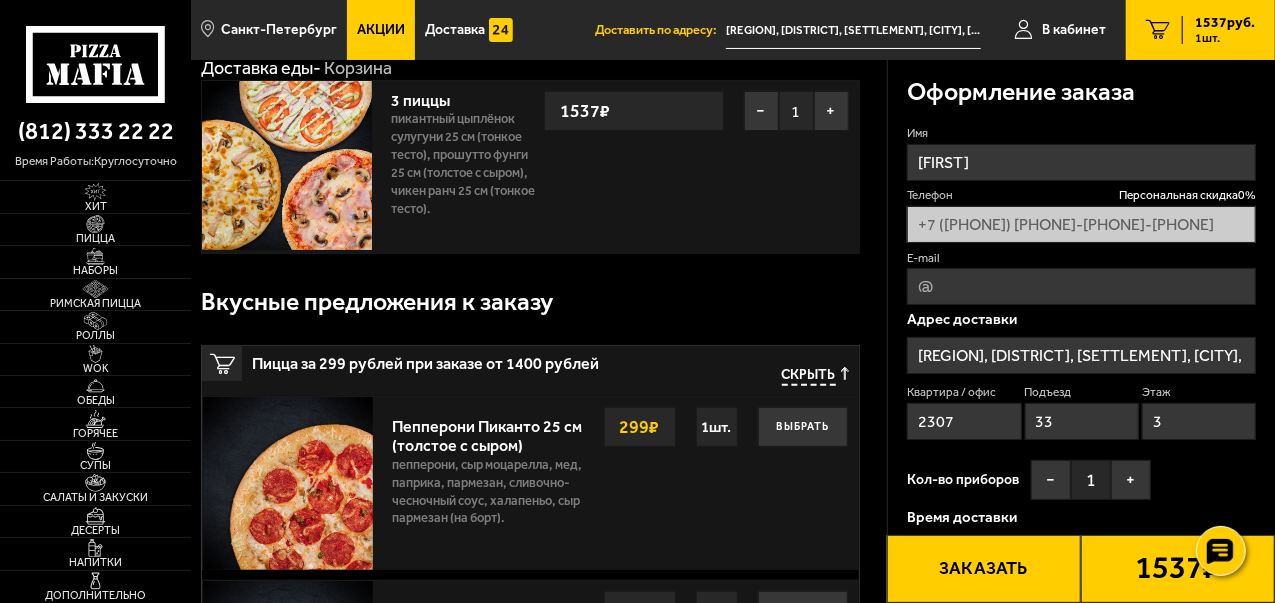 scroll, scrollTop: 0, scrollLeft: 0, axis: both 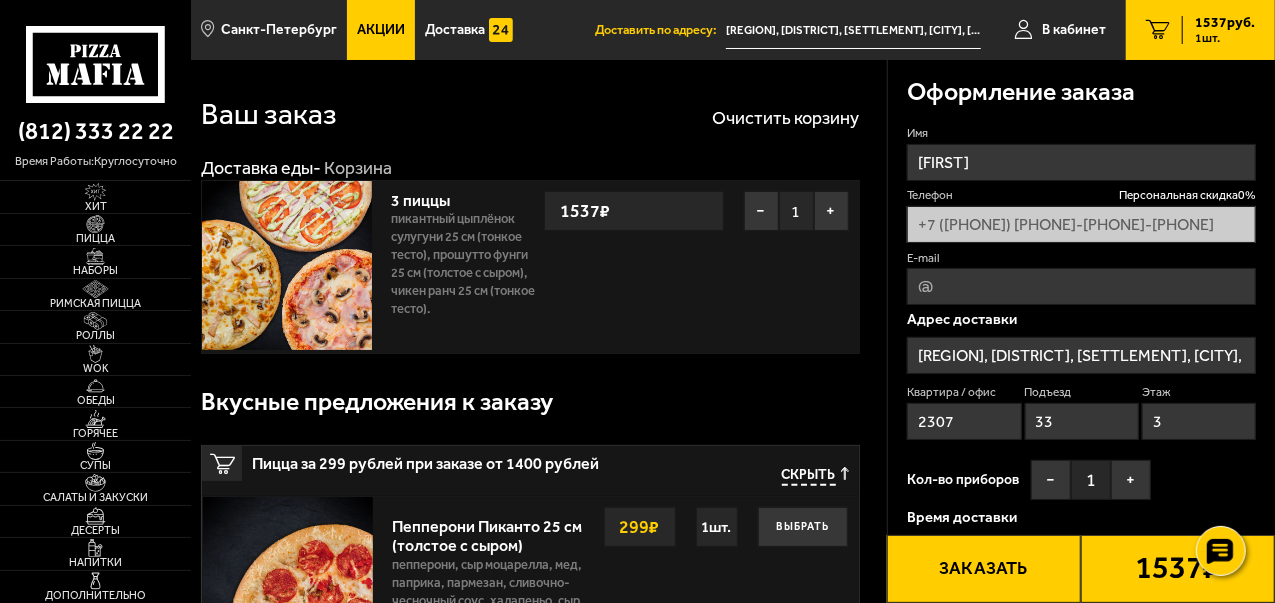 click on "1  шт." at bounding box center [1225, 38] 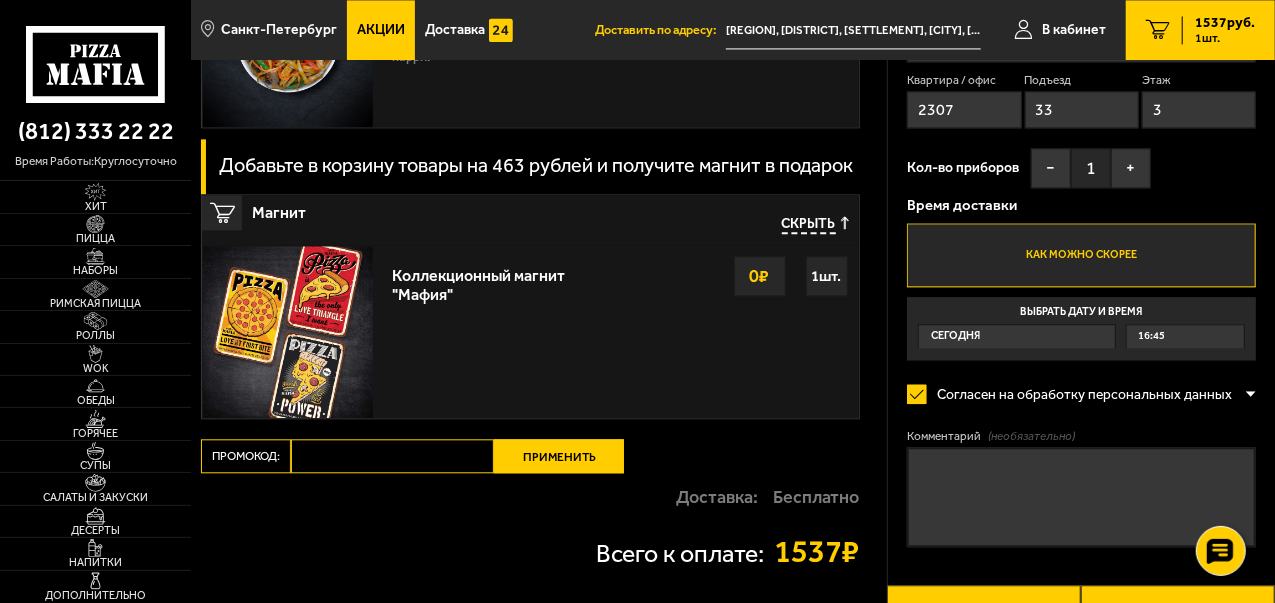 scroll, scrollTop: 2300, scrollLeft: 0, axis: vertical 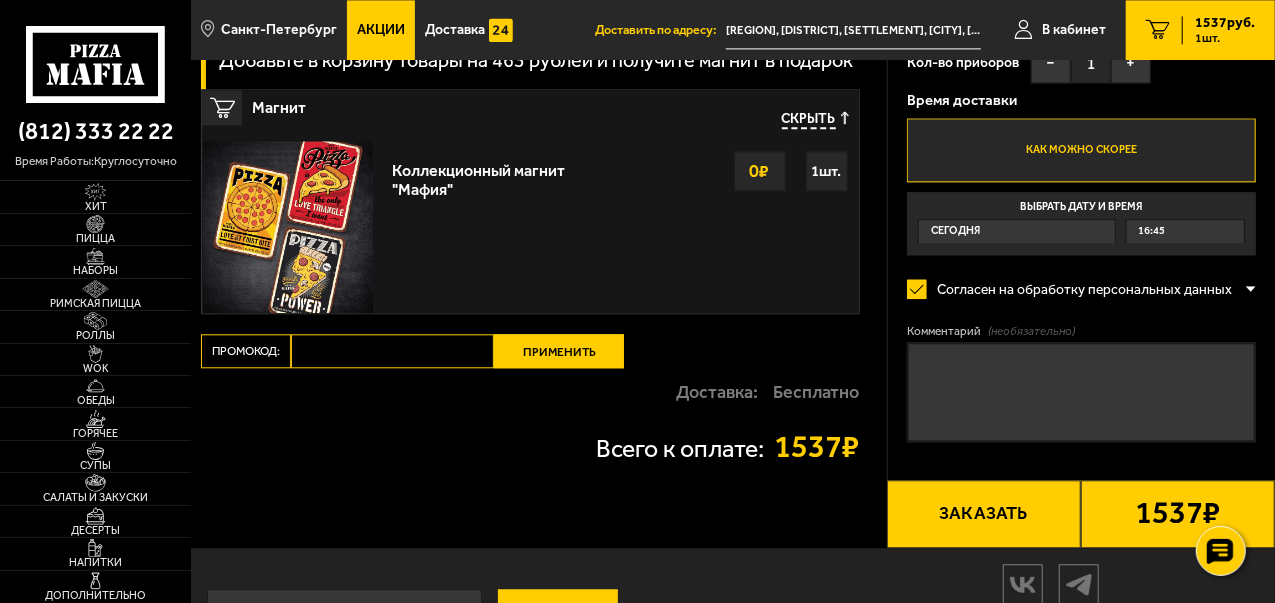 click on "Промокод:" at bounding box center [392, 351] 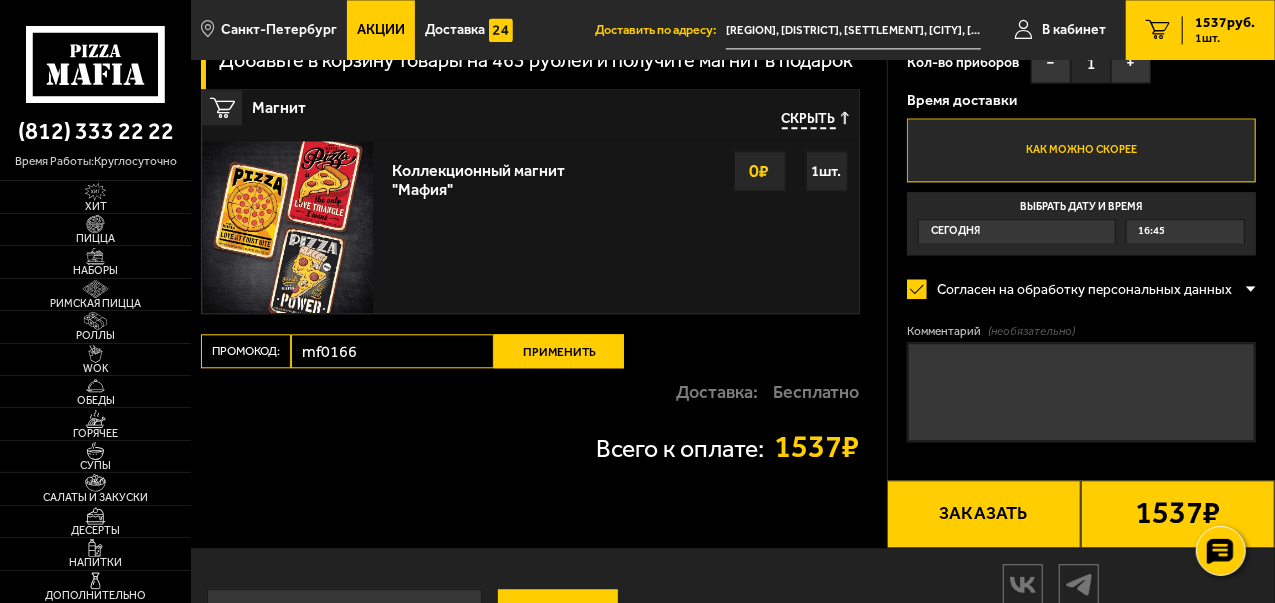 type on "mf0166" 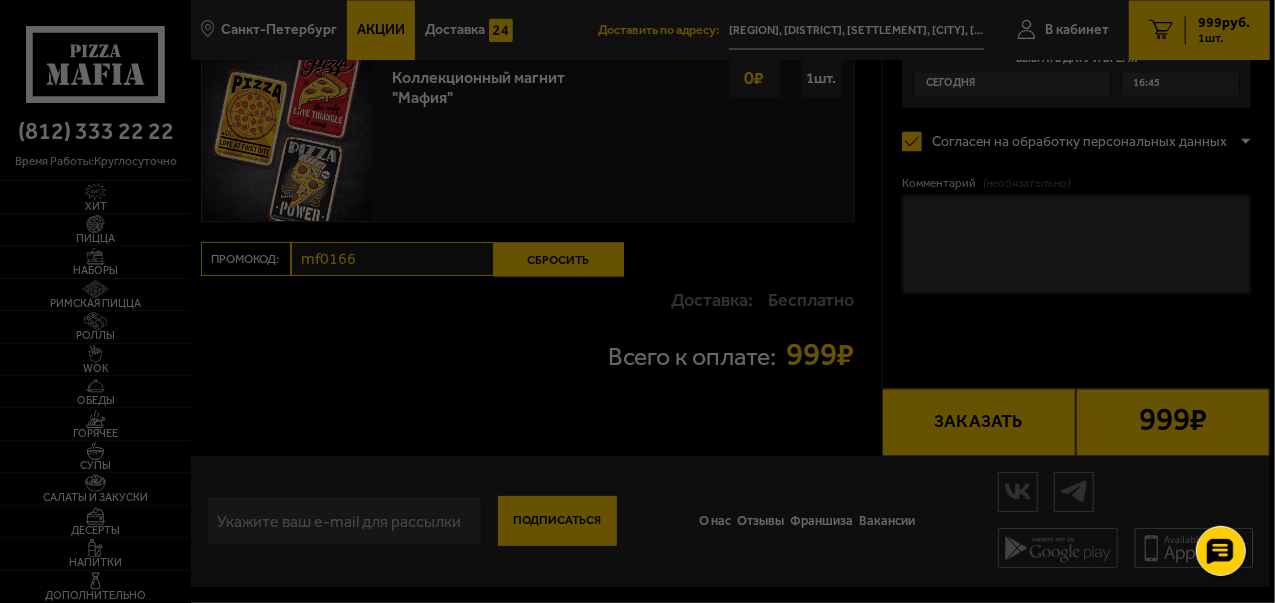 scroll, scrollTop: 1857, scrollLeft: 0, axis: vertical 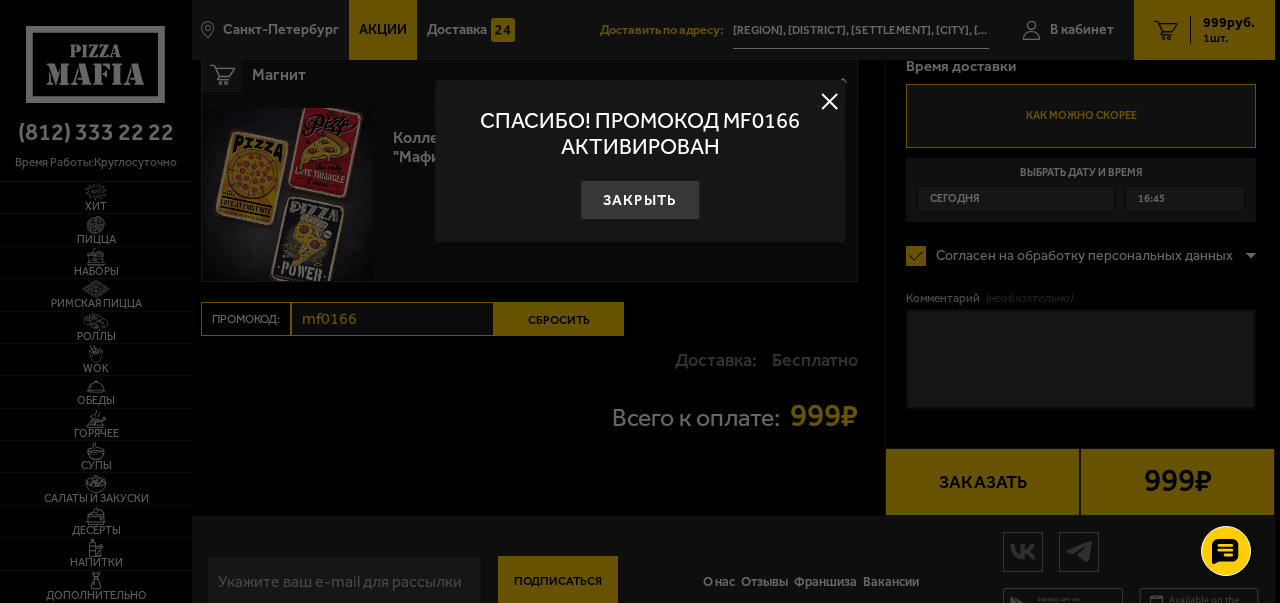 click at bounding box center (830, 101) 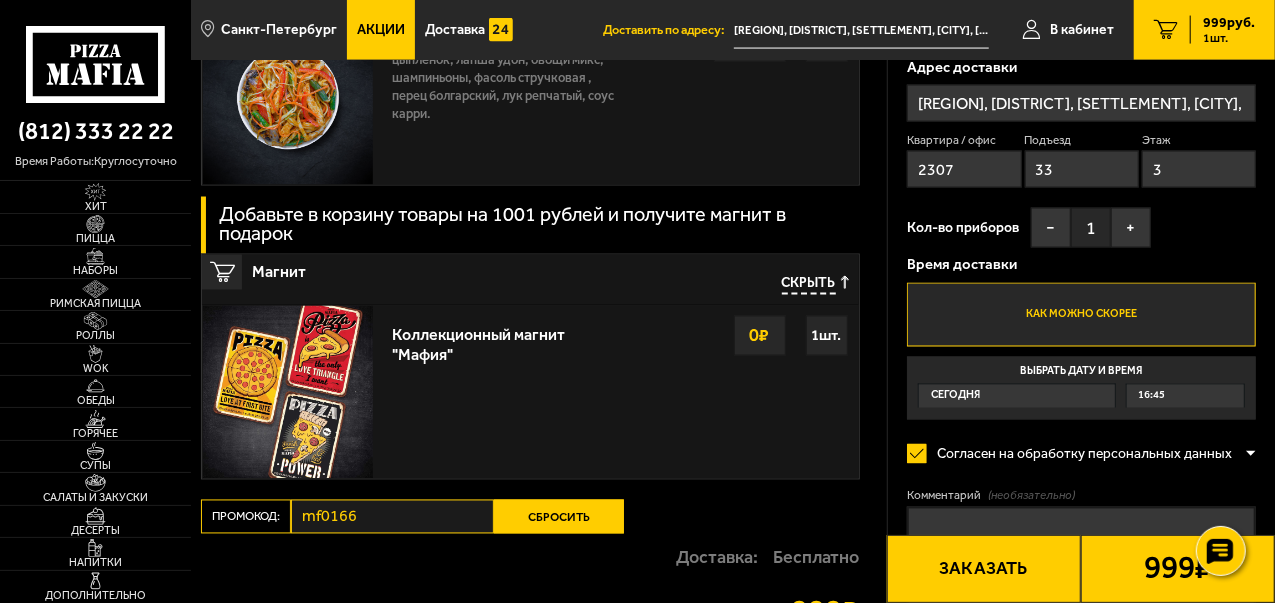 scroll, scrollTop: 1757, scrollLeft: 0, axis: vertical 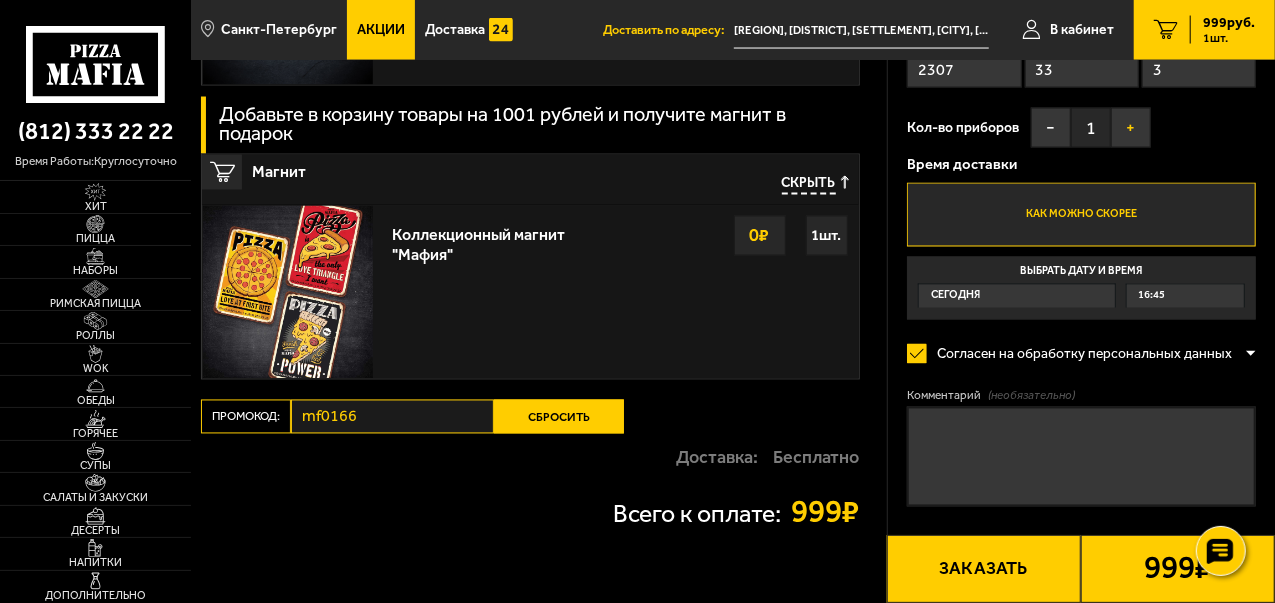 click on "+" at bounding box center [1131, 128] 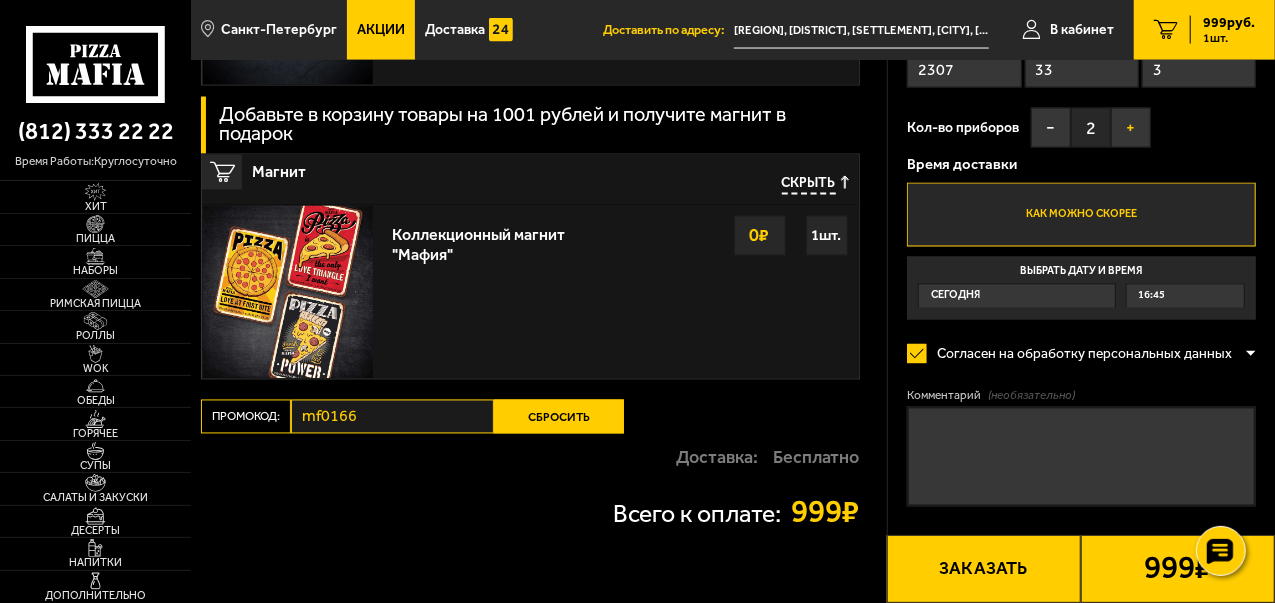 click on "+" at bounding box center (1131, 128) 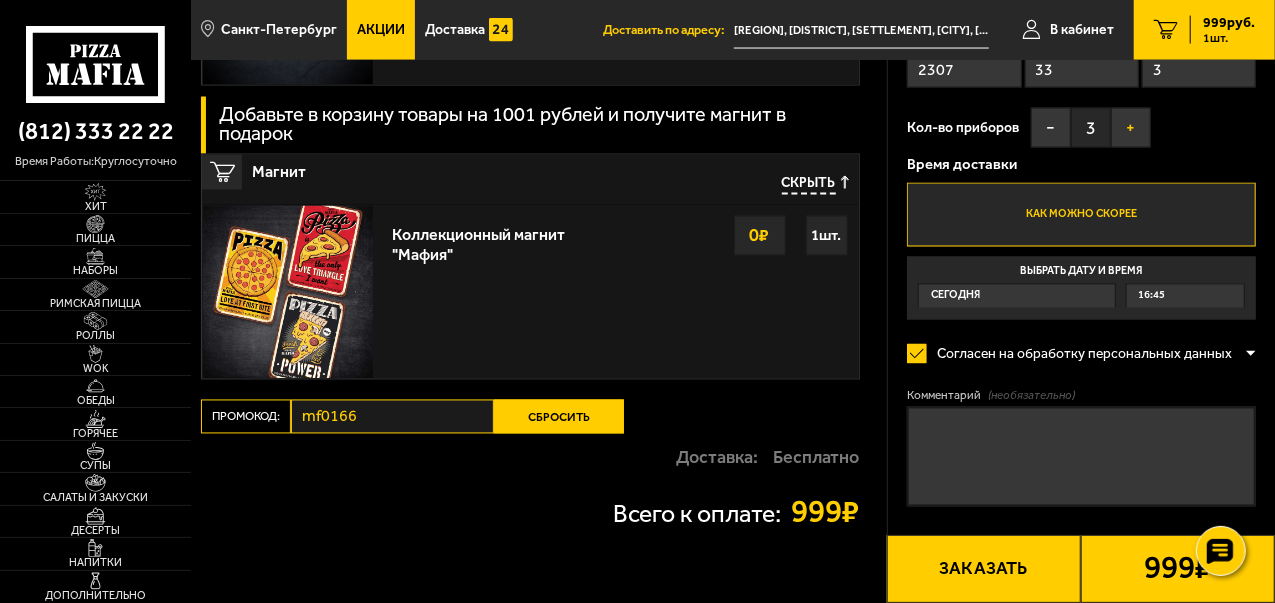 click on "+" at bounding box center (1131, 128) 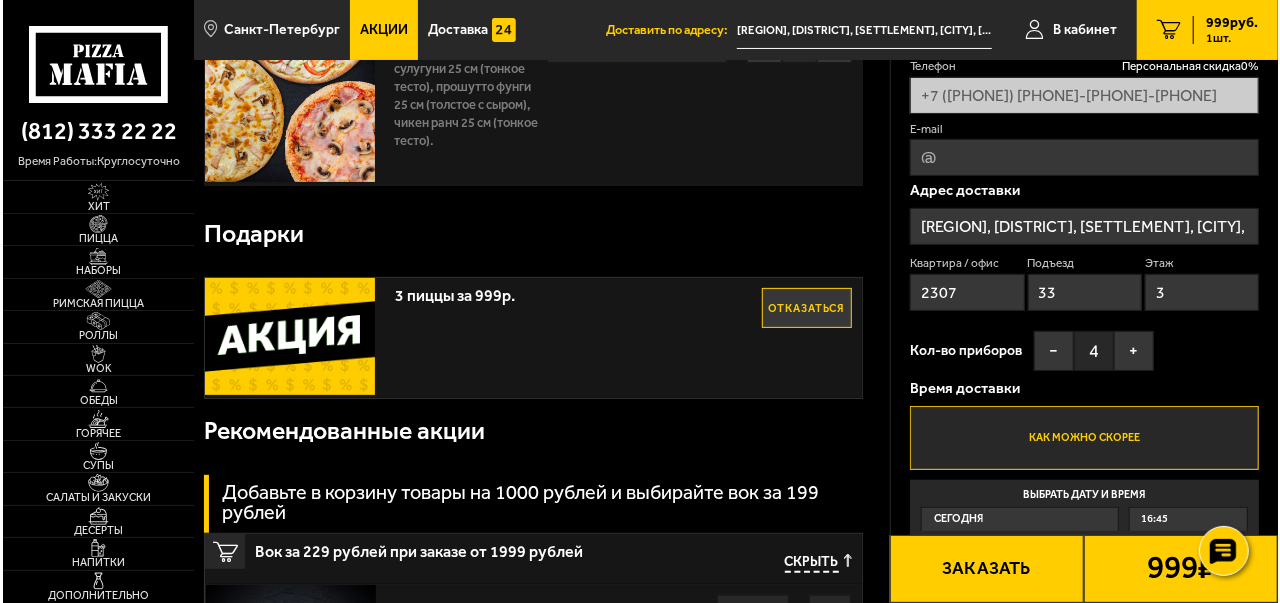 scroll, scrollTop: 200, scrollLeft: 0, axis: vertical 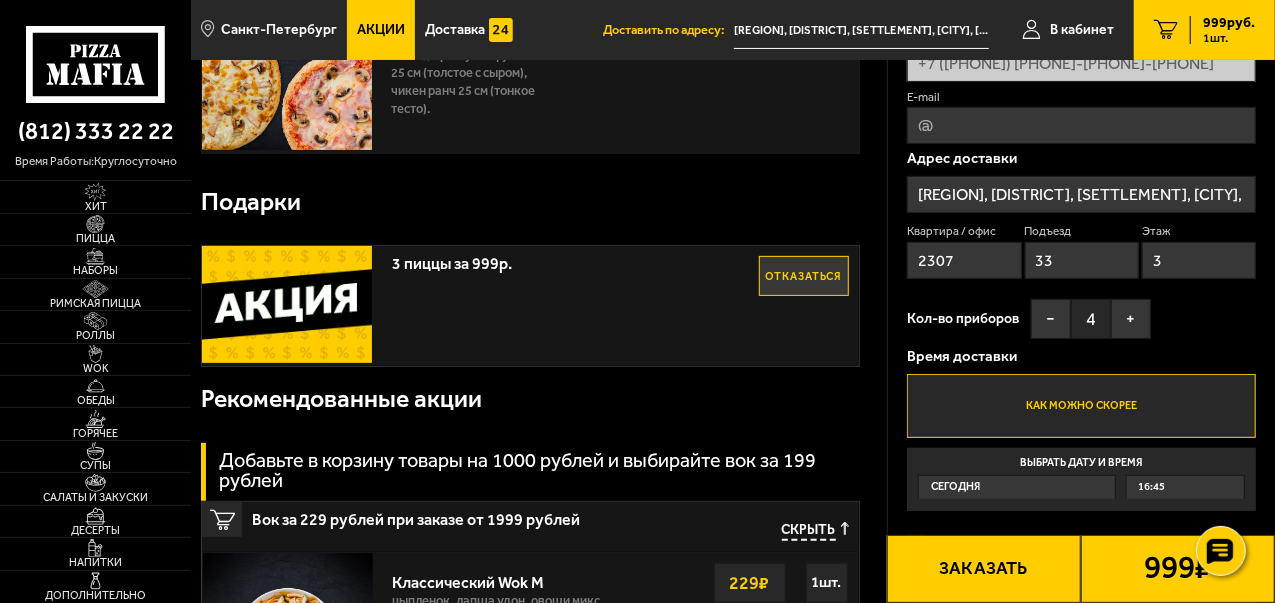 click on "Заказать" at bounding box center (984, 569) 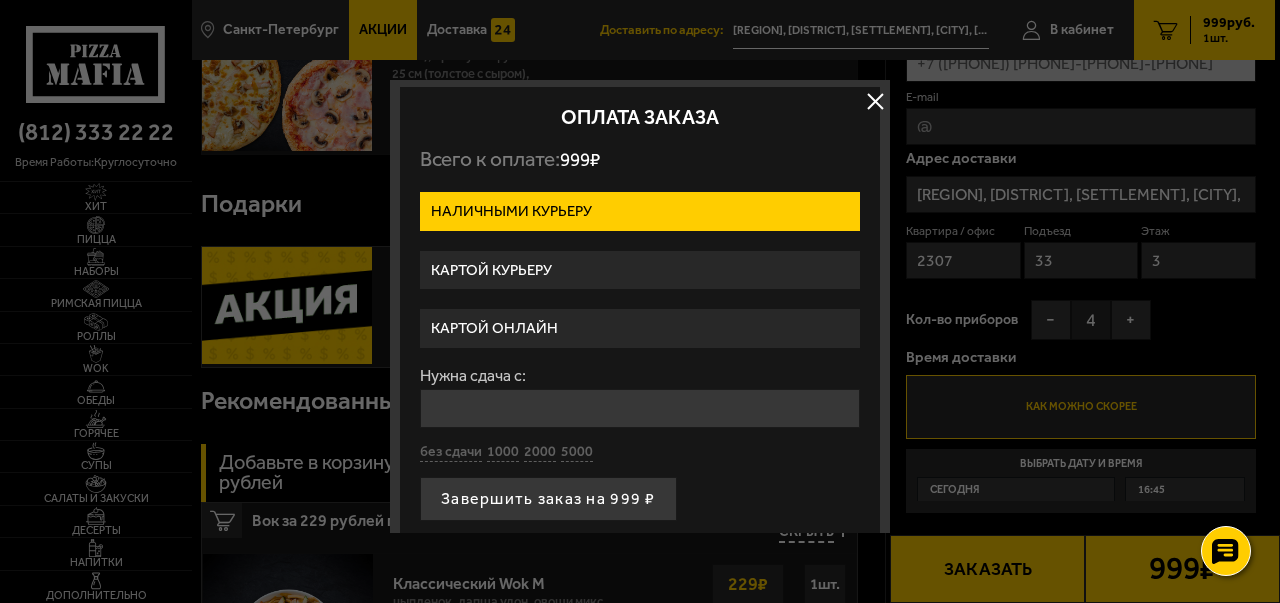 click on "Картой онлайн" at bounding box center (640, 328) 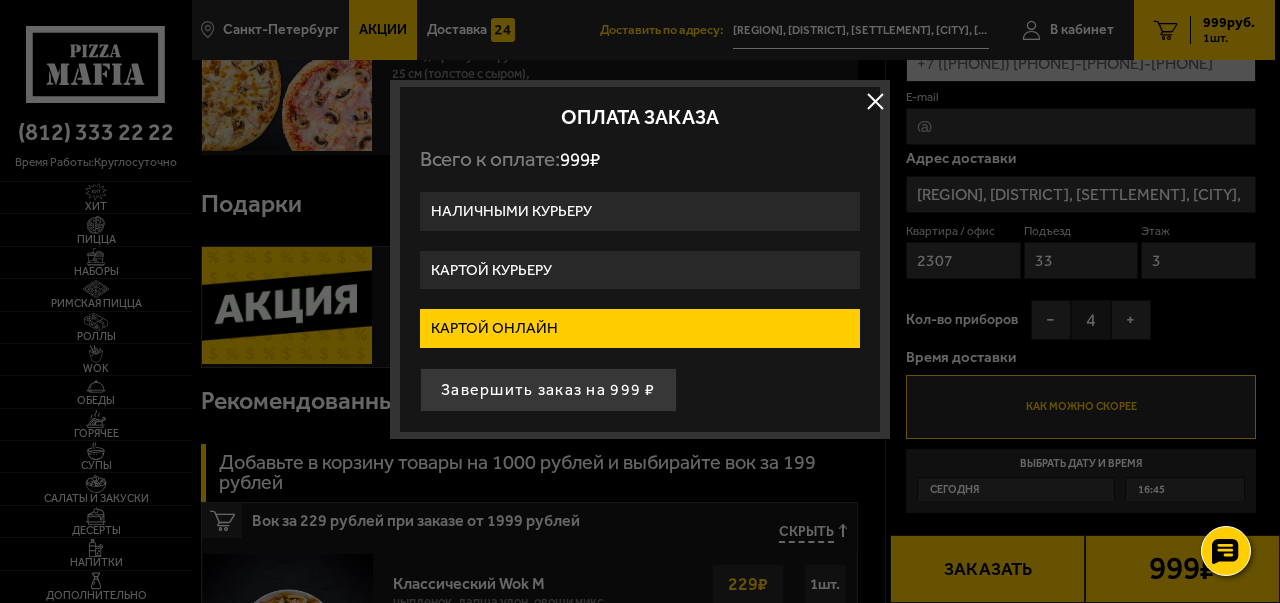 click on "Завершить заказ на 999 ₽" at bounding box center (548, 390) 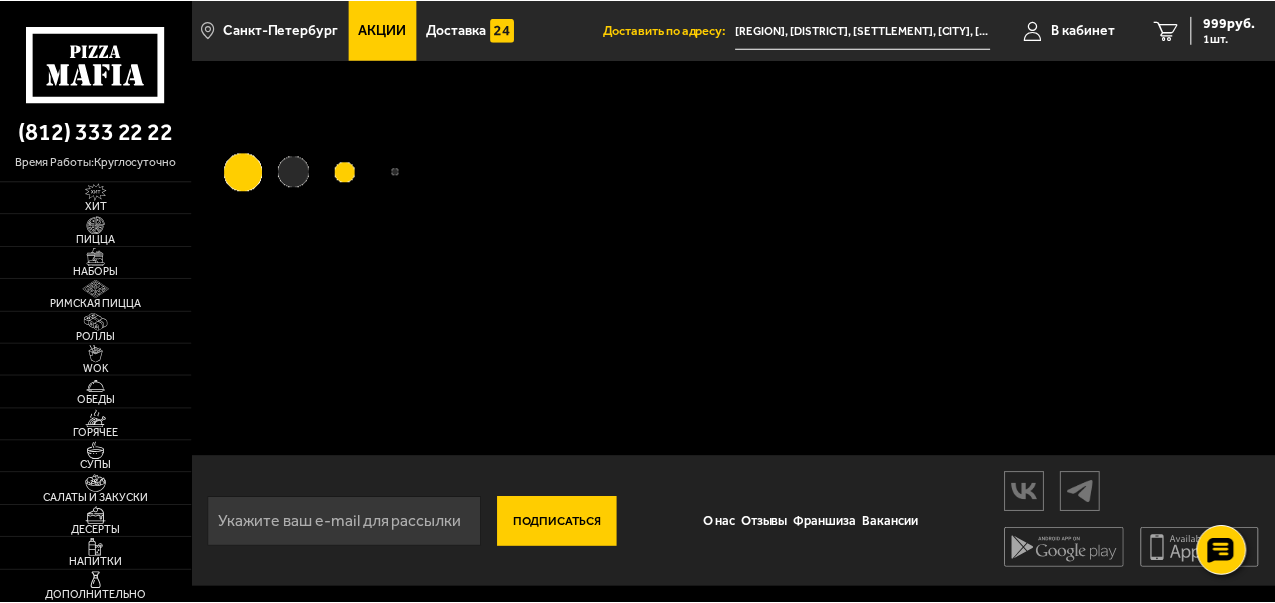 scroll, scrollTop: 0, scrollLeft: 0, axis: both 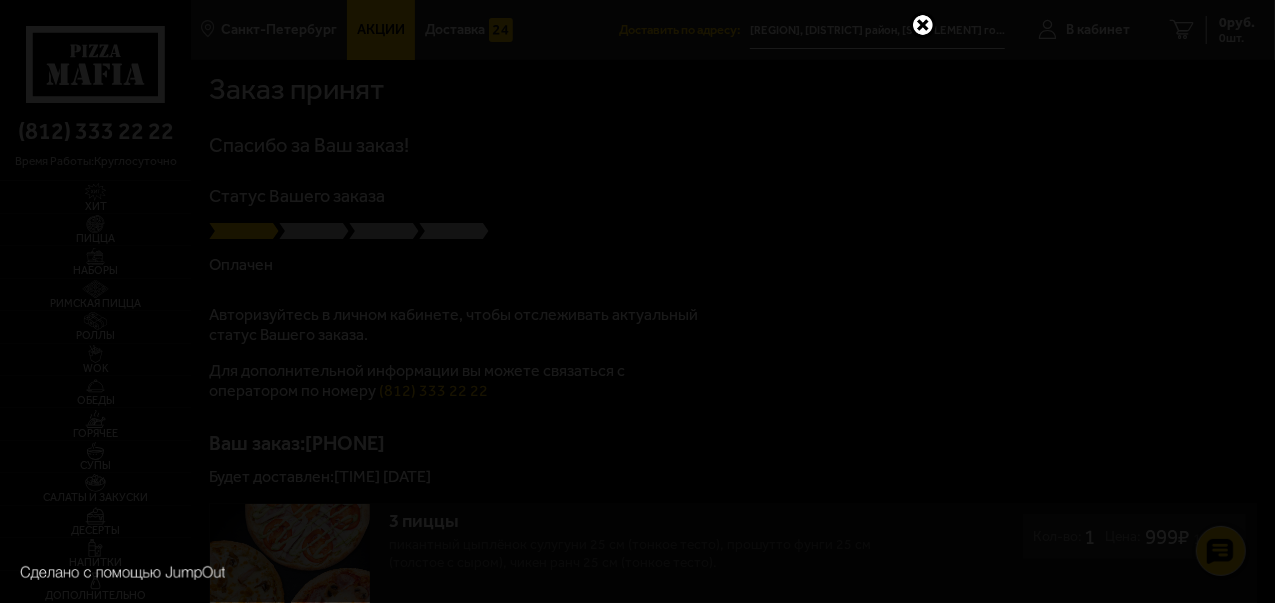 click at bounding box center [923, 25] 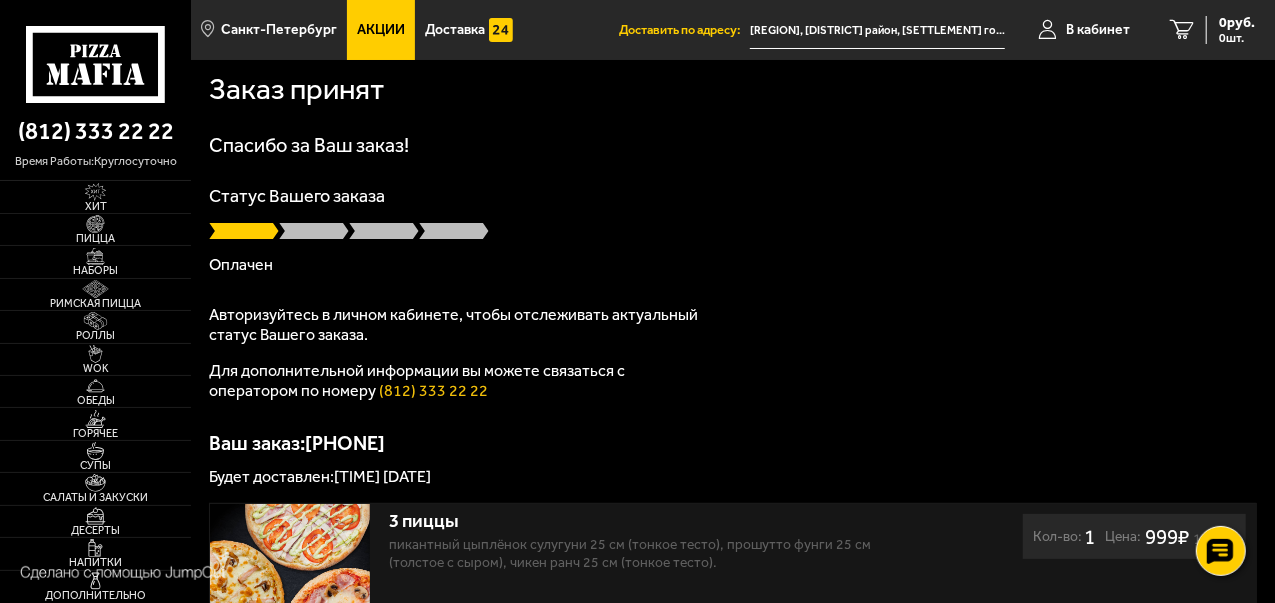 scroll, scrollTop: 0, scrollLeft: 0, axis: both 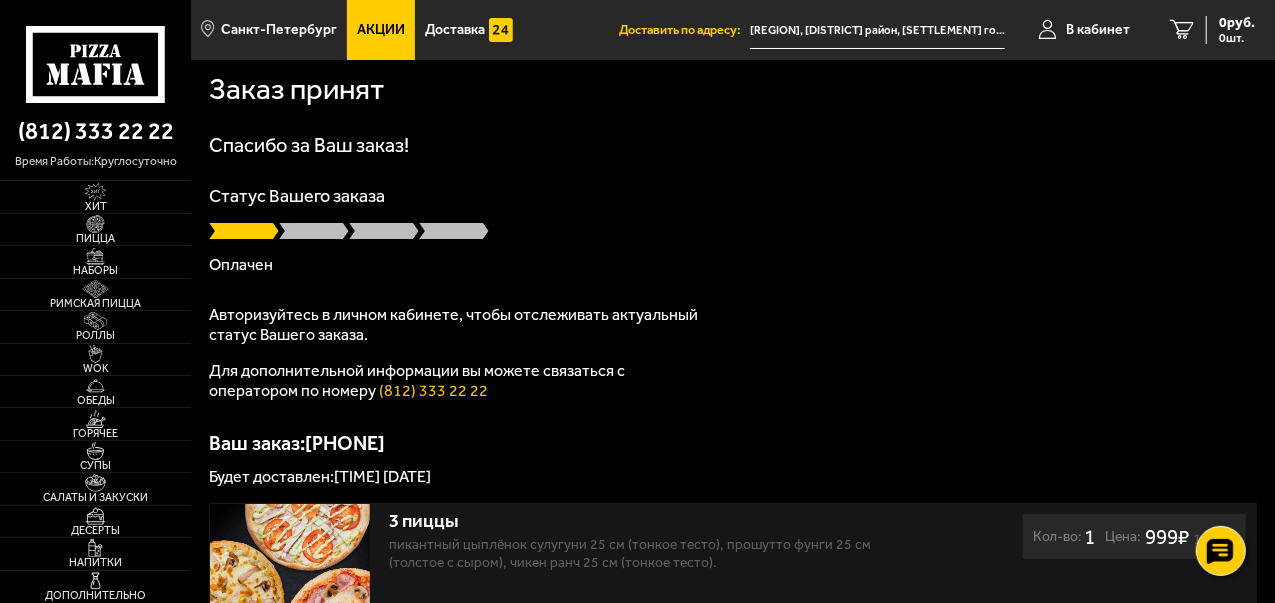 click on "[REGION], [DISTRICT] район, [SETTLEMENT] городское поселение, [CITY], [STREET] улица, [BUILDING_NUMBER]" at bounding box center (877, 30) 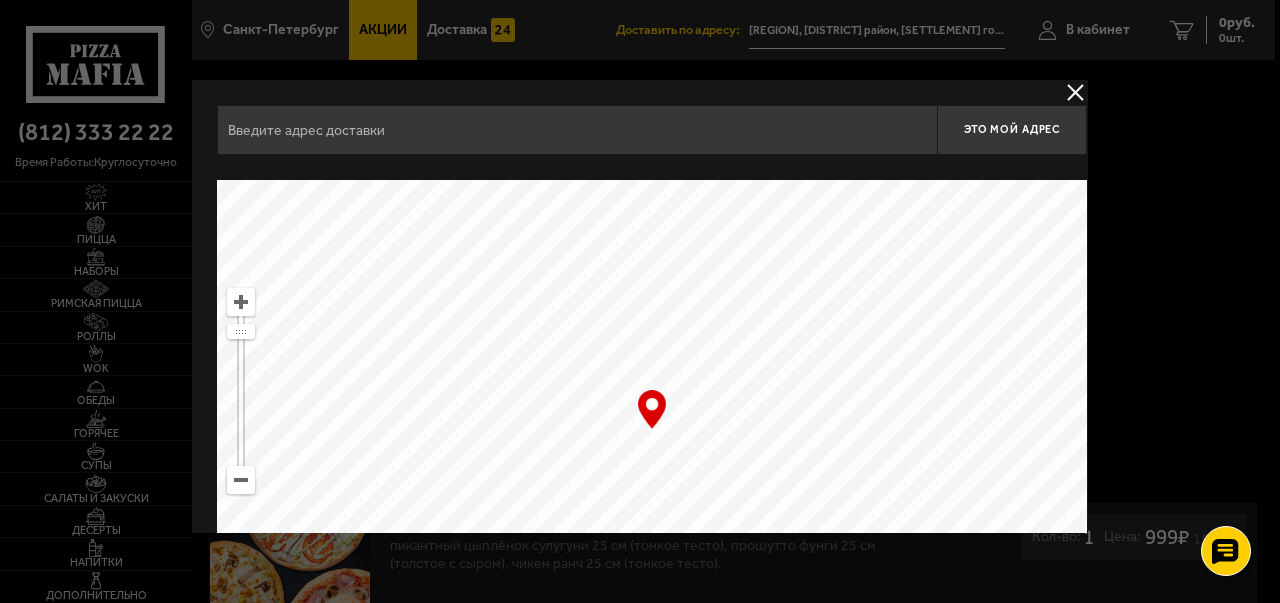 type on "[REGION], [DISTRICT] район, [SETTLEMENT] городское поселение, [CITY], [STREET] улица, [BUILDING_NUMBER]" 